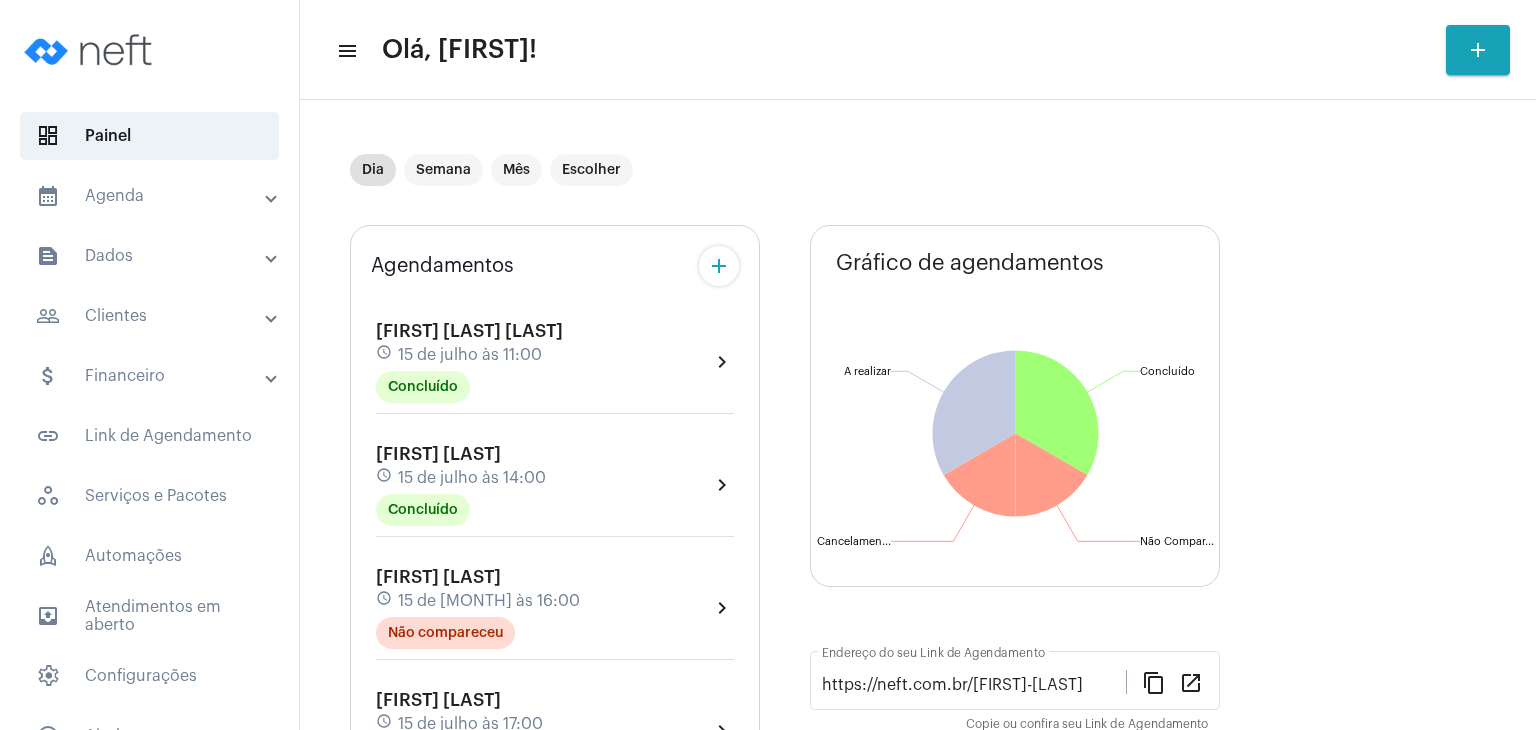 scroll, scrollTop: 0, scrollLeft: 0, axis: both 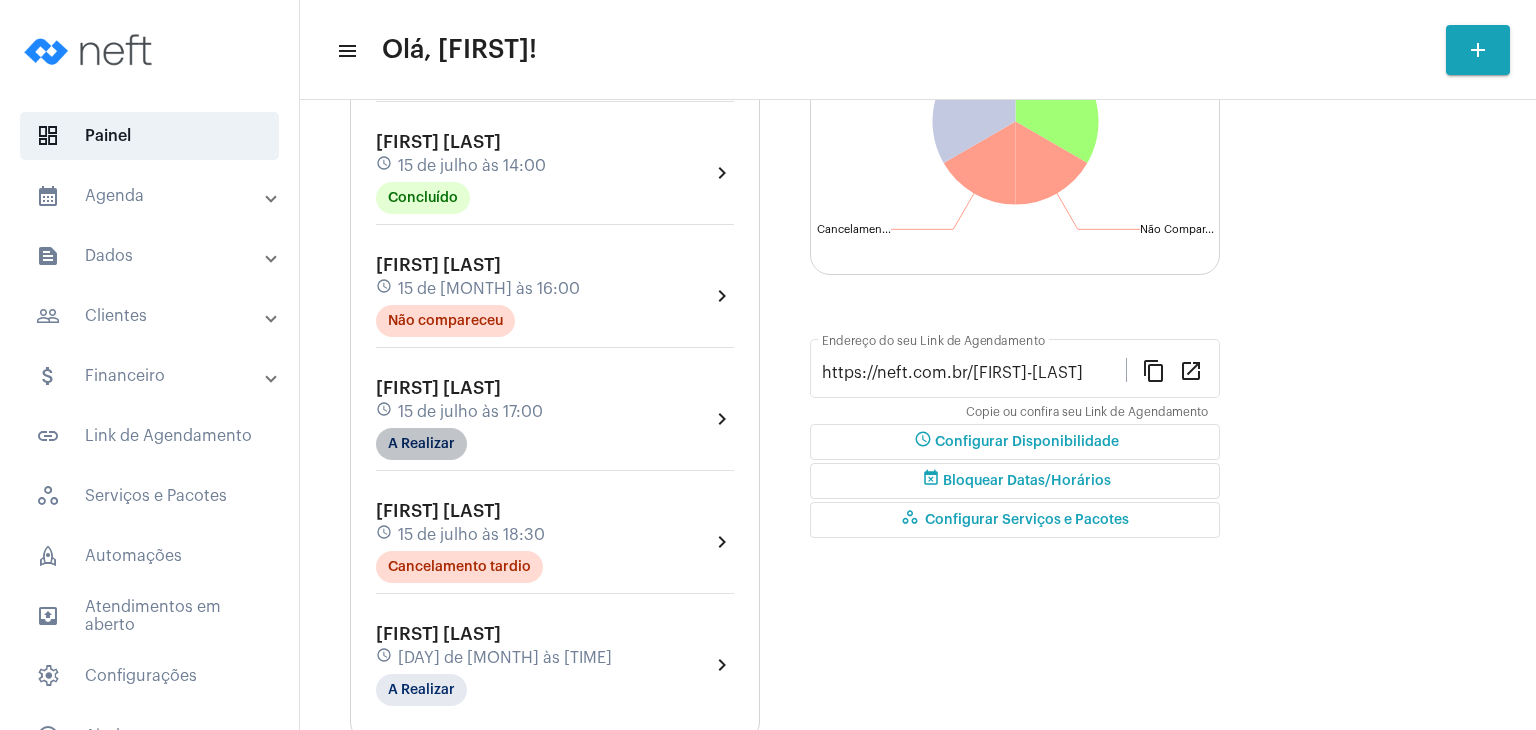 click on "A Realizar" 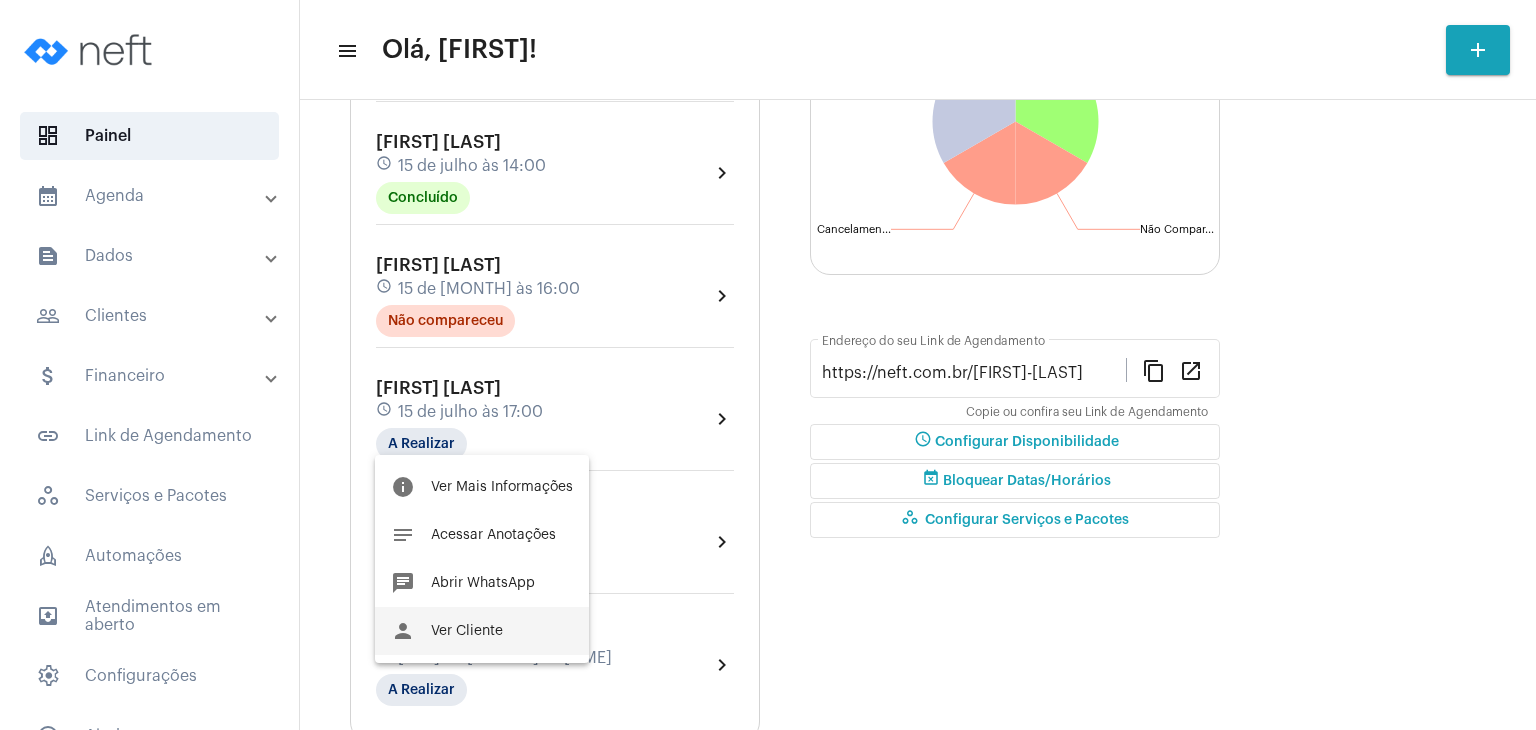 click on "Ver Cliente" at bounding box center (467, 631) 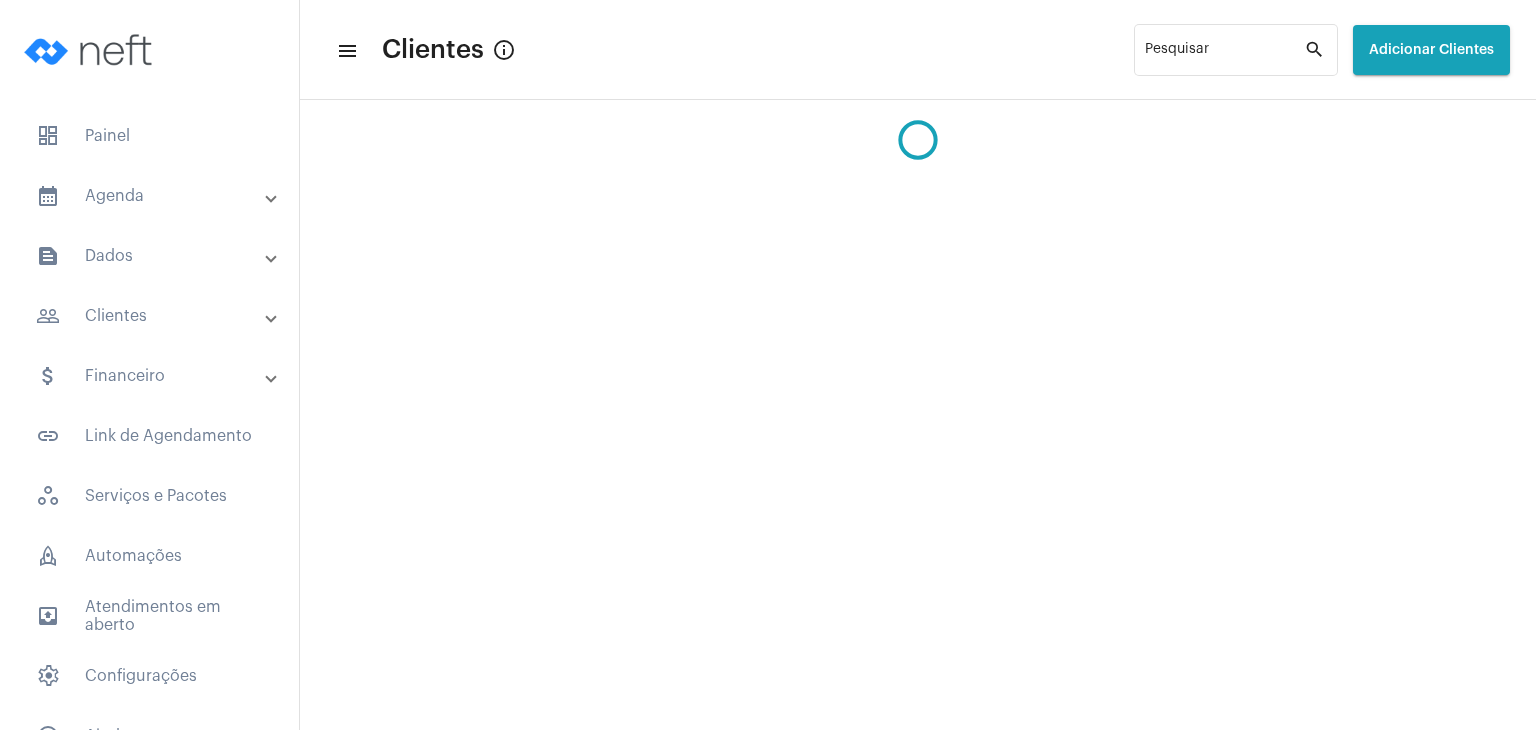 scroll, scrollTop: 0, scrollLeft: 0, axis: both 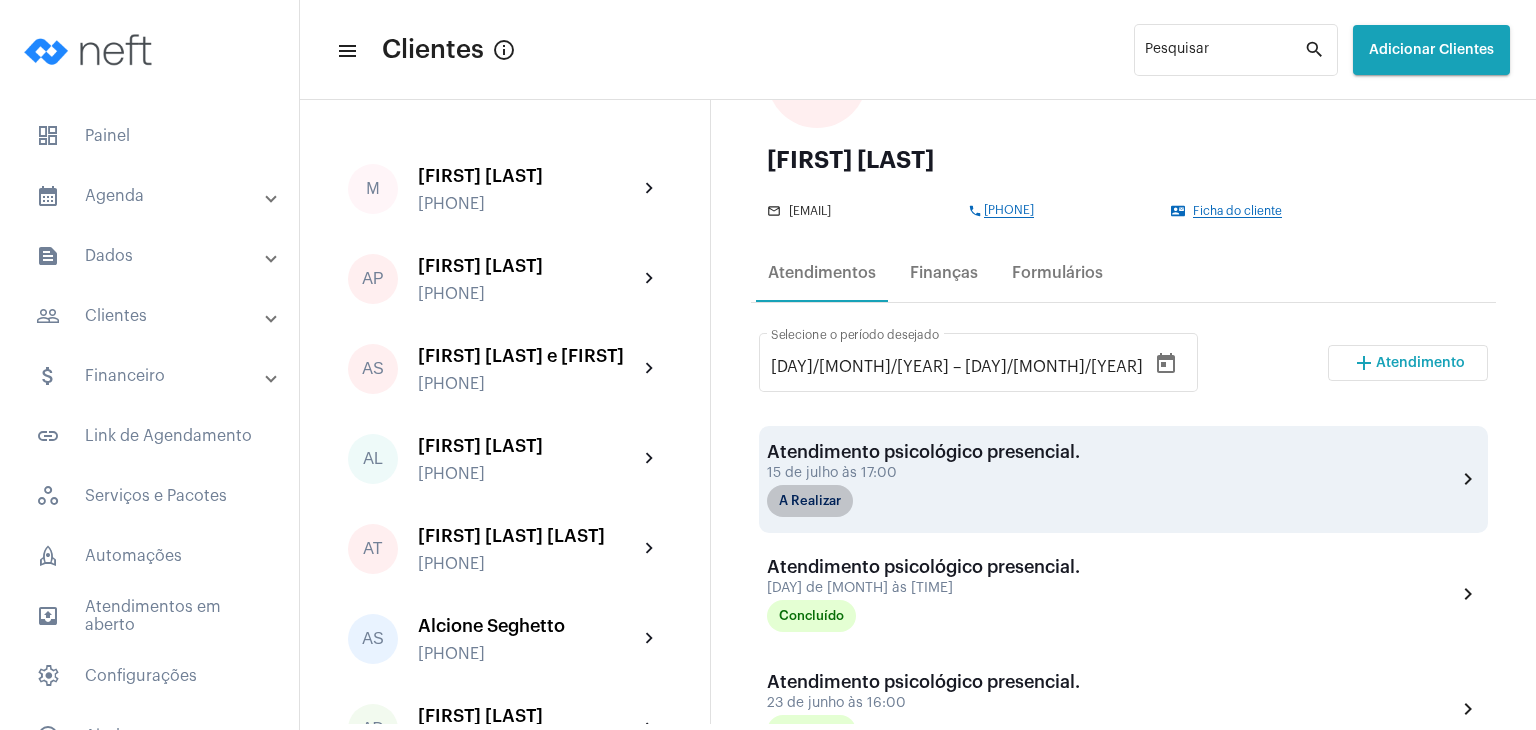 click on "A Realizar" at bounding box center [810, 501] 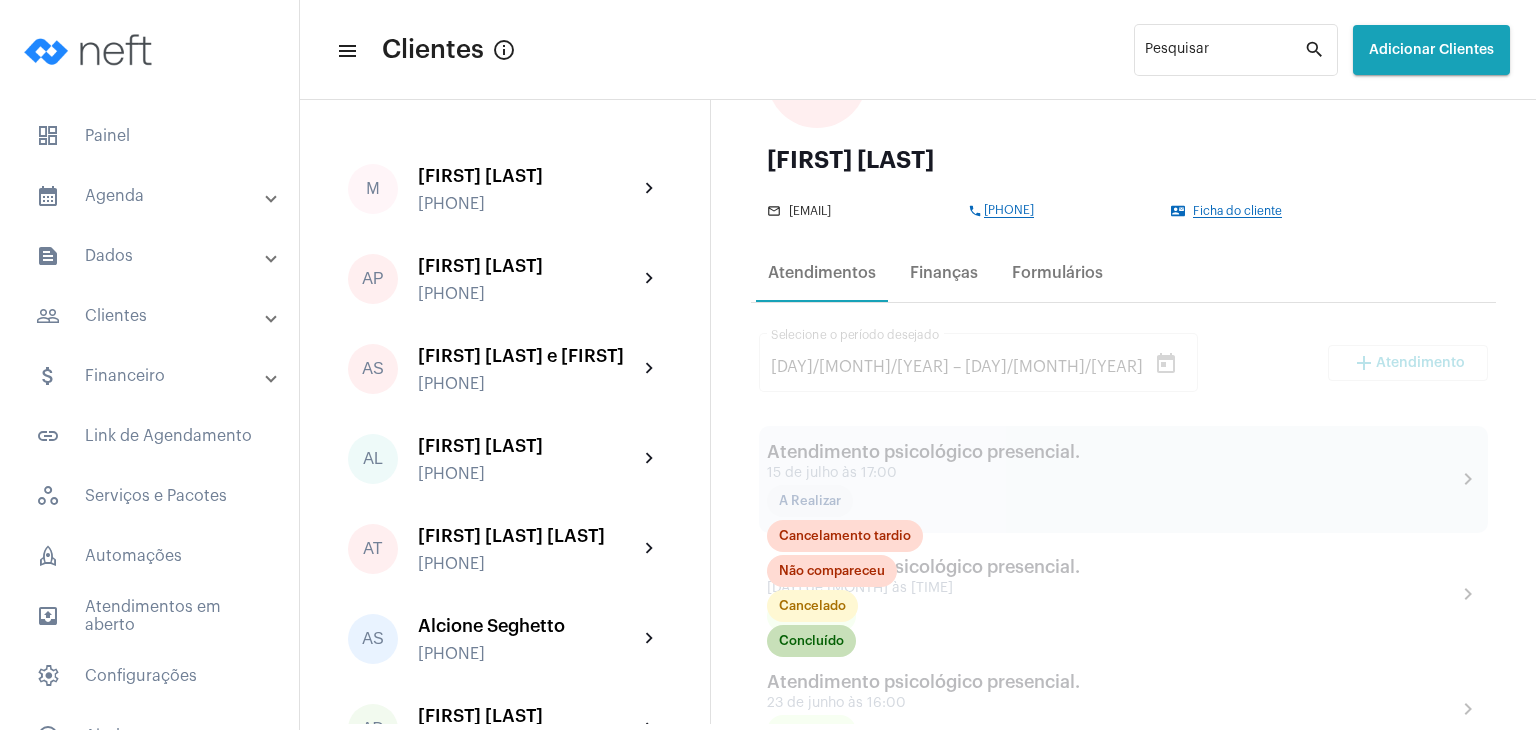 click on "Concluído Cancelado Não compareceu Cancelamento tardio" 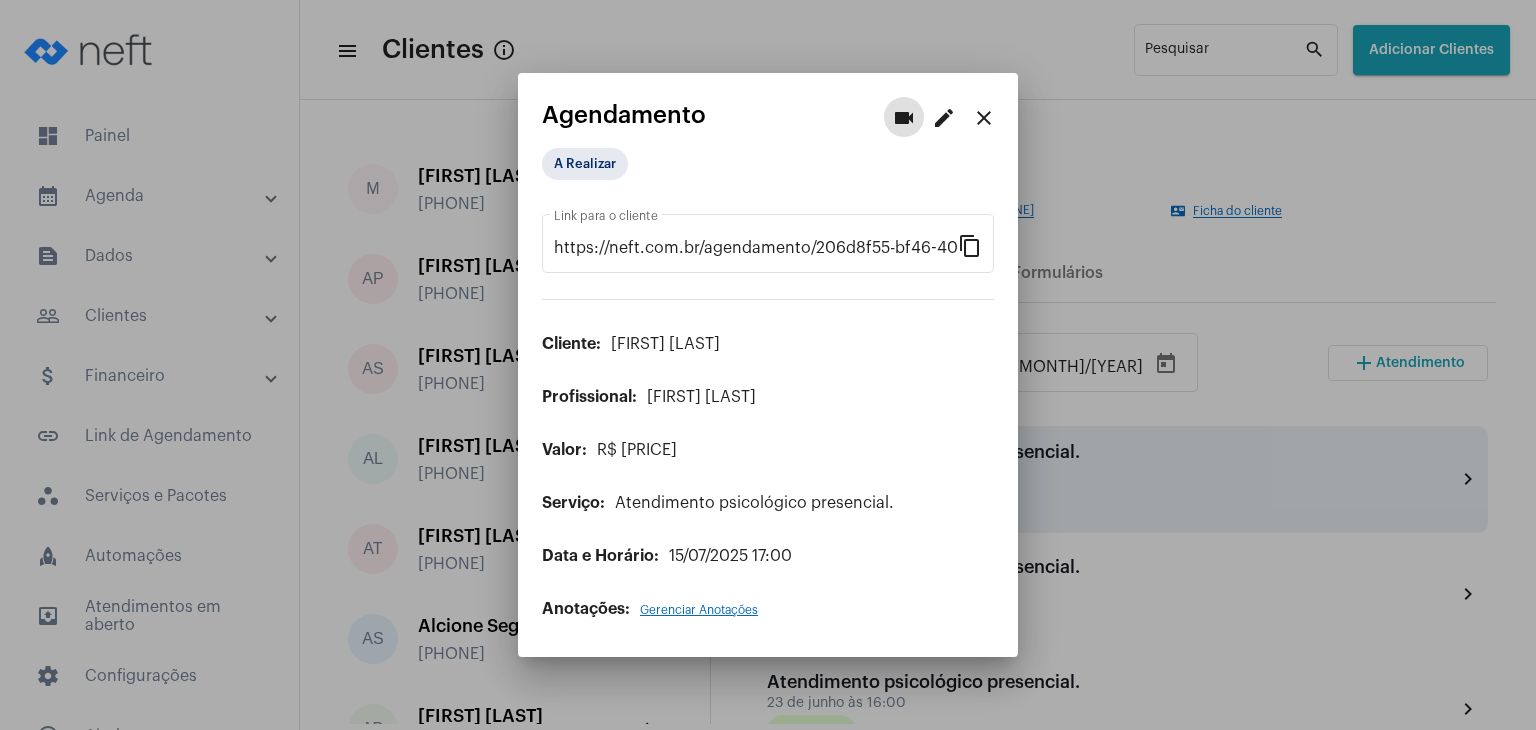 click on "close" at bounding box center [984, 118] 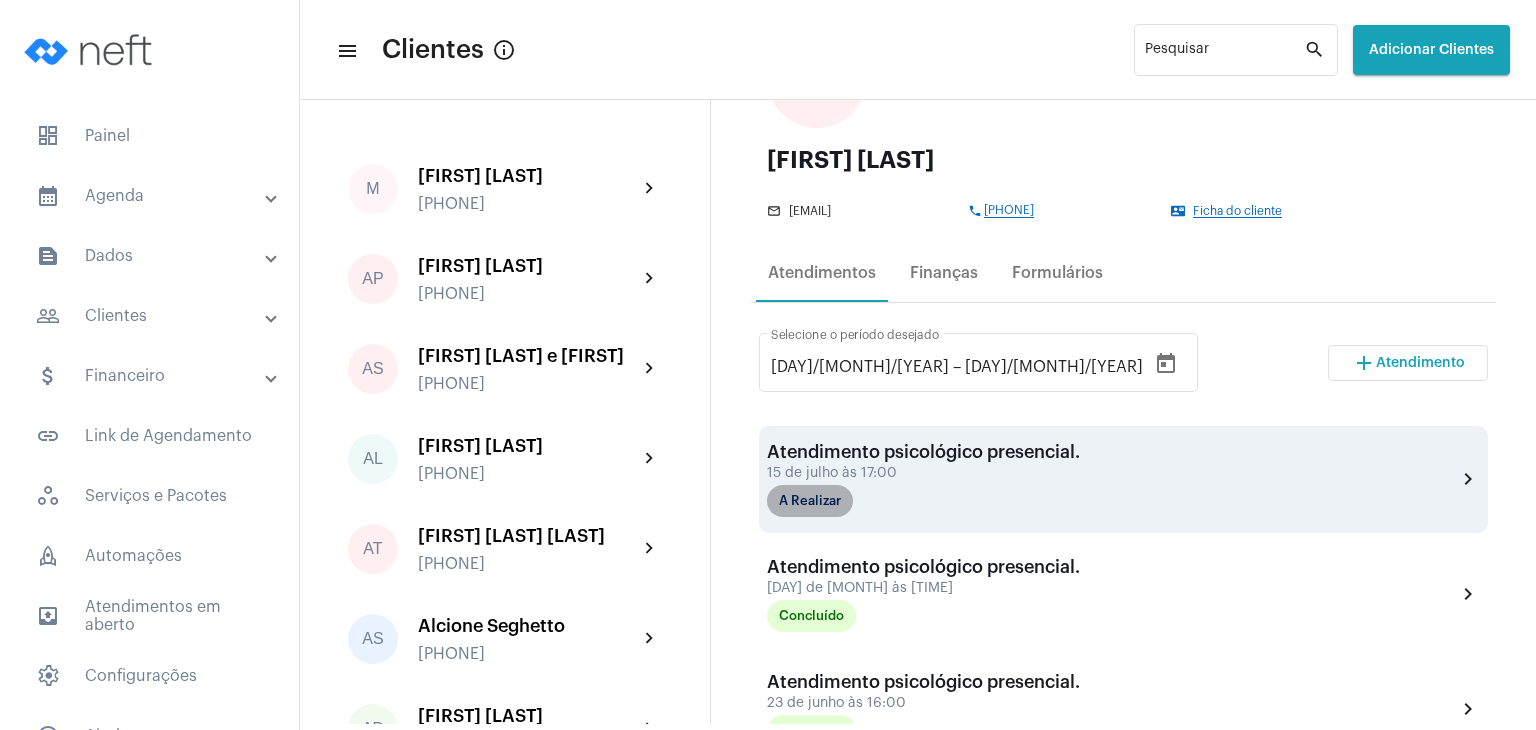 click on "A Realizar" at bounding box center (810, 501) 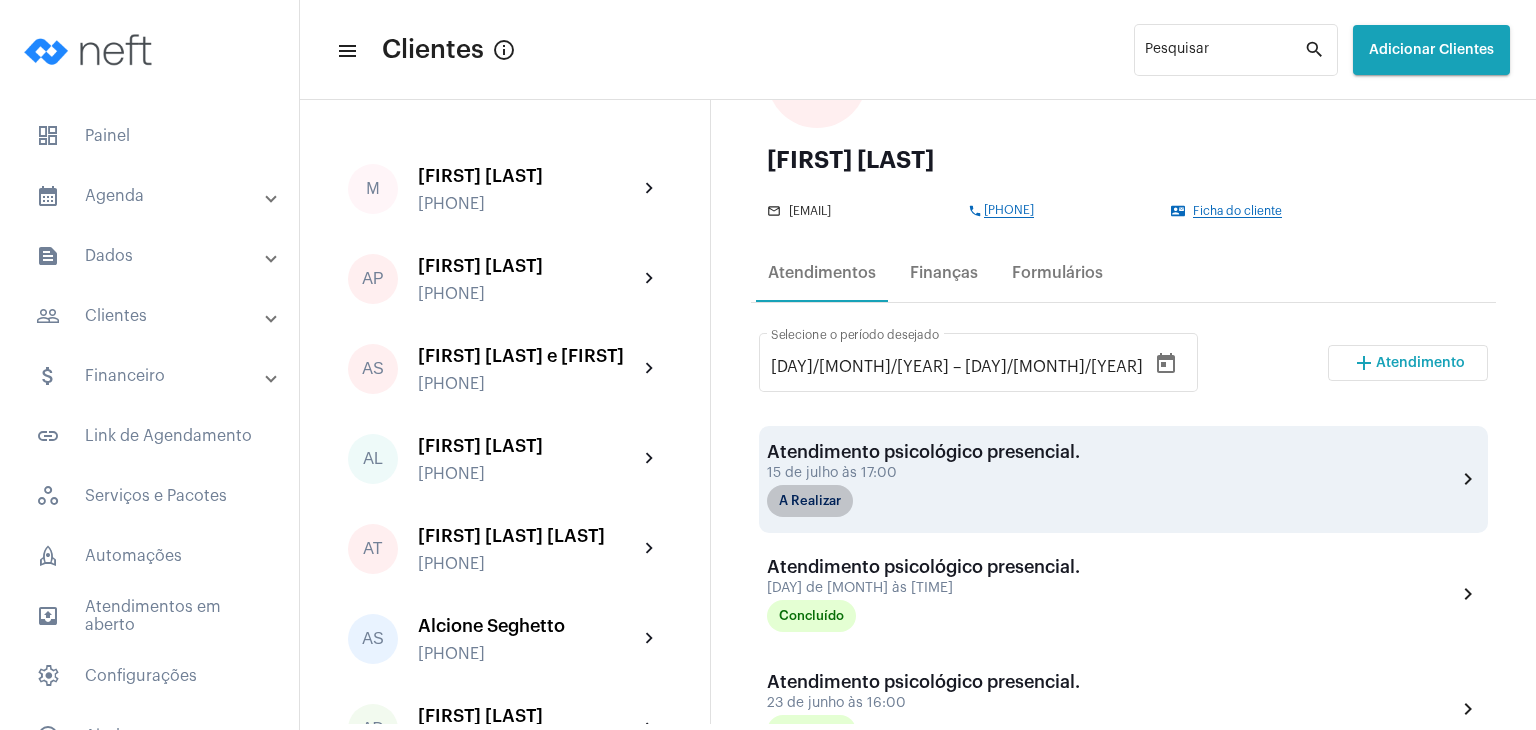 click on "A Realizar" at bounding box center [810, 501] 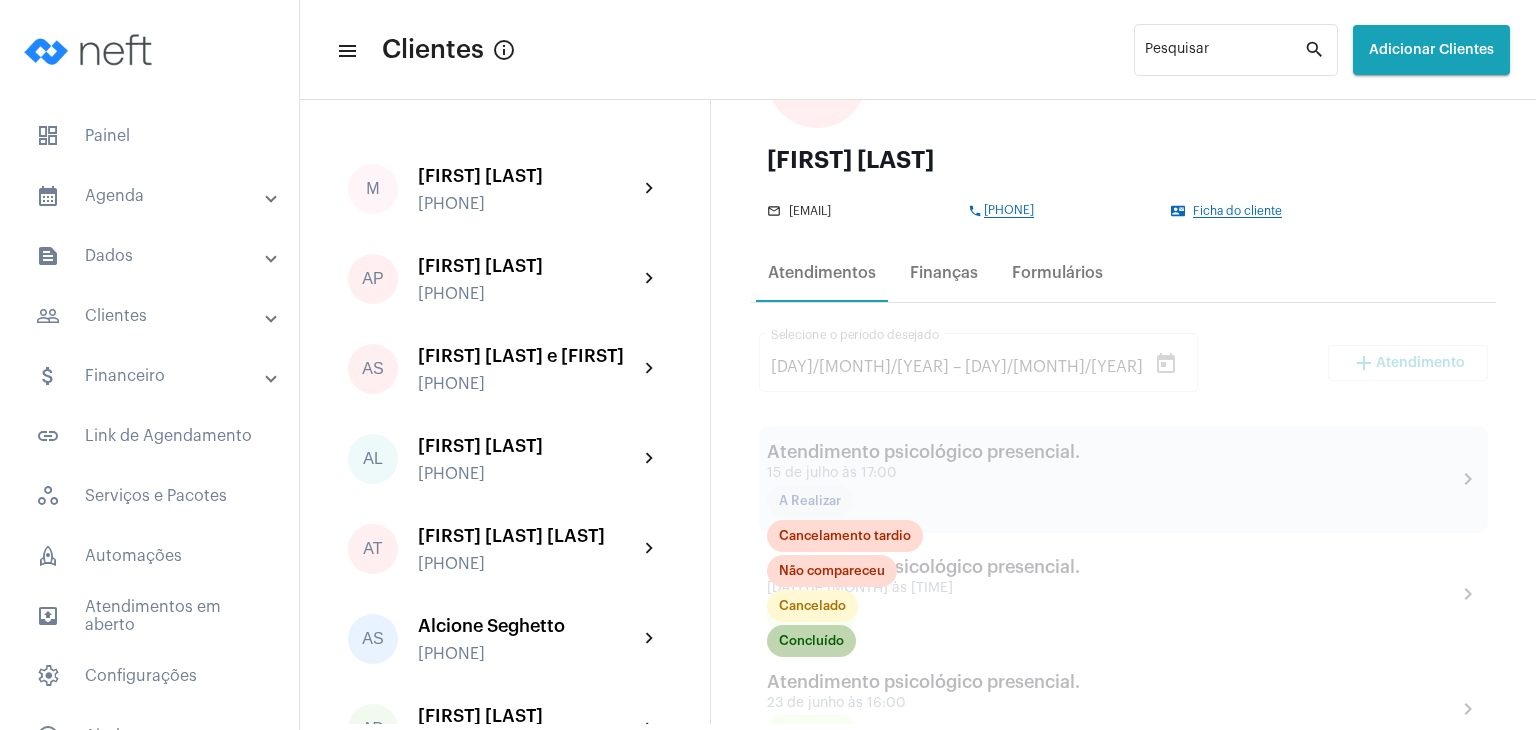 click on "Concluído" 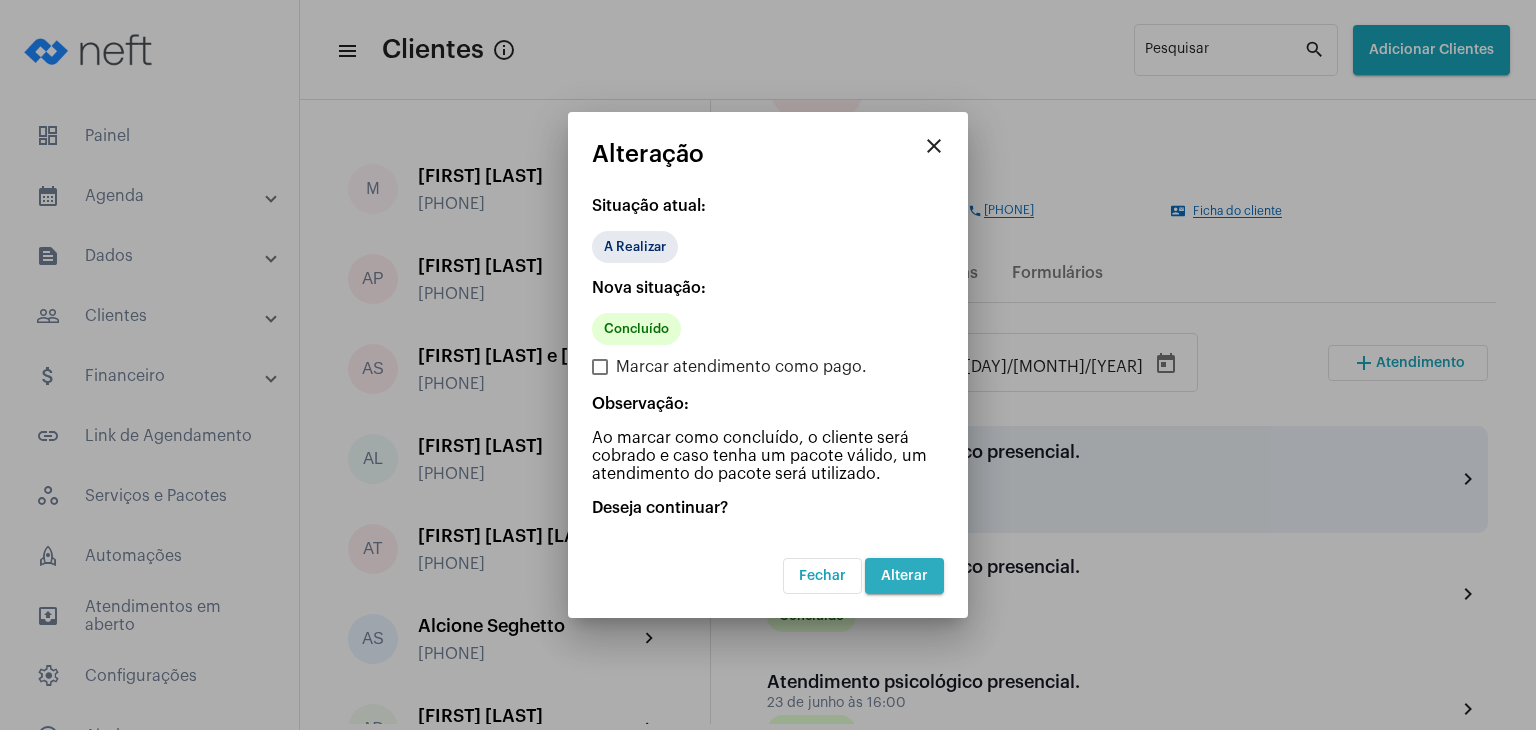 click on "Alterar" at bounding box center (904, 576) 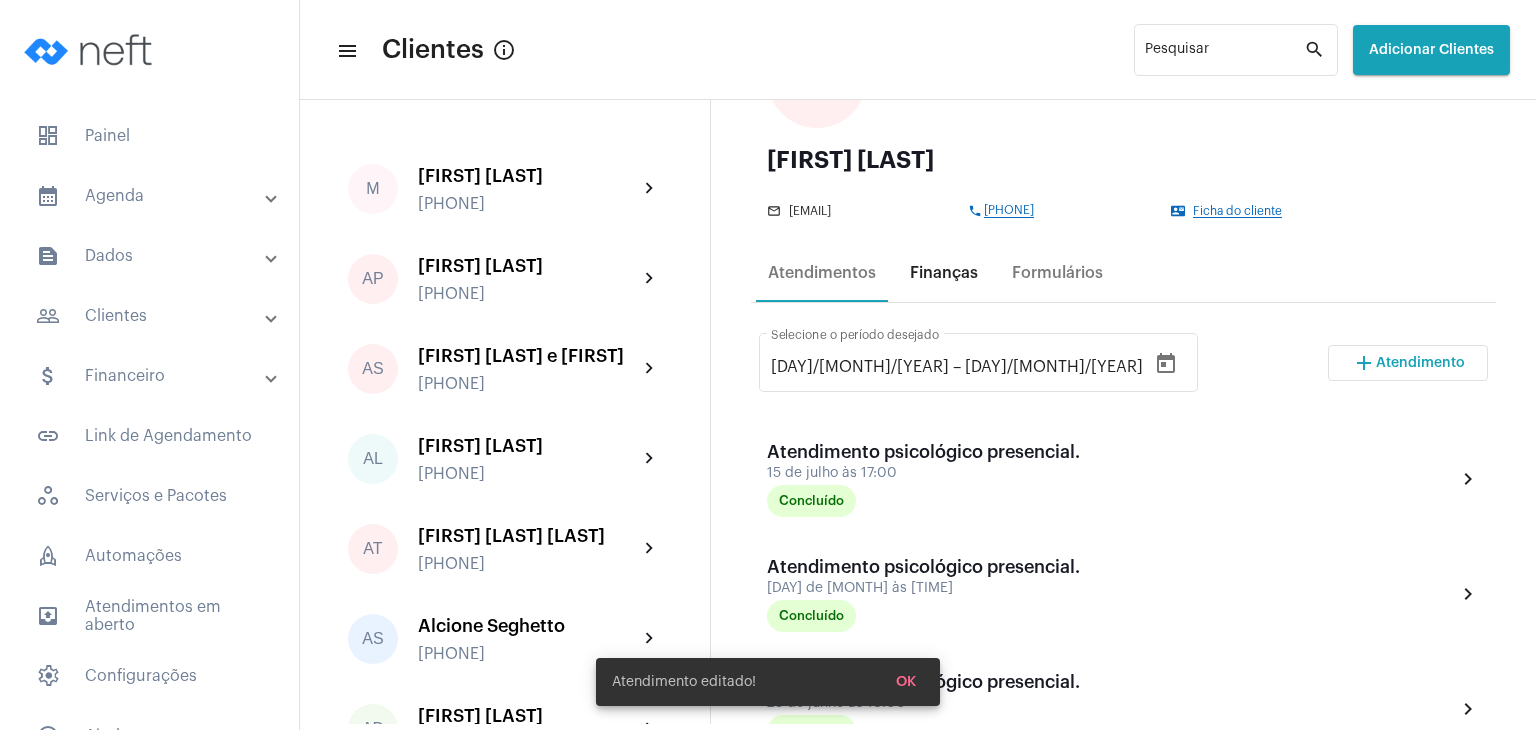 click on "Finanças" at bounding box center [944, 273] 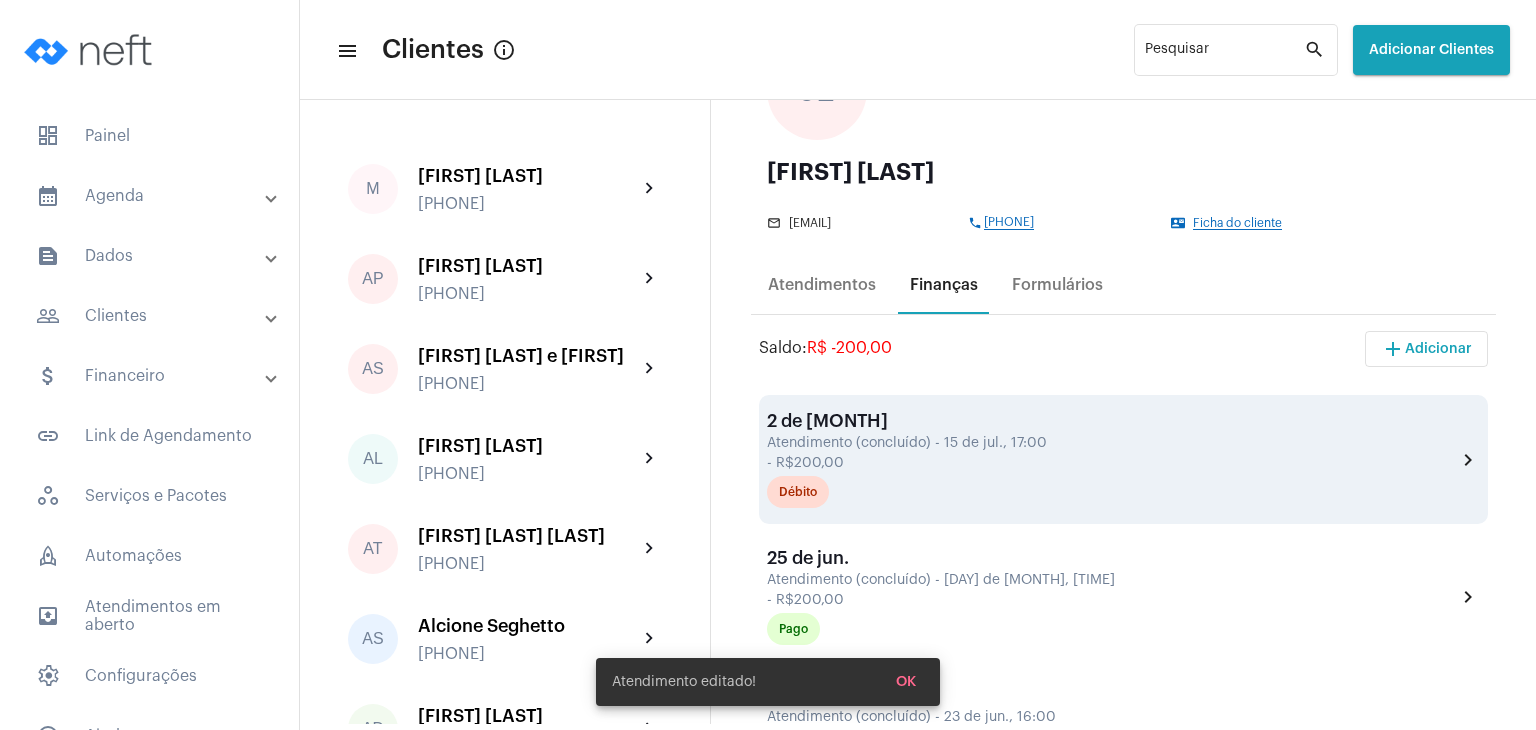 scroll, scrollTop: 200, scrollLeft: 0, axis: vertical 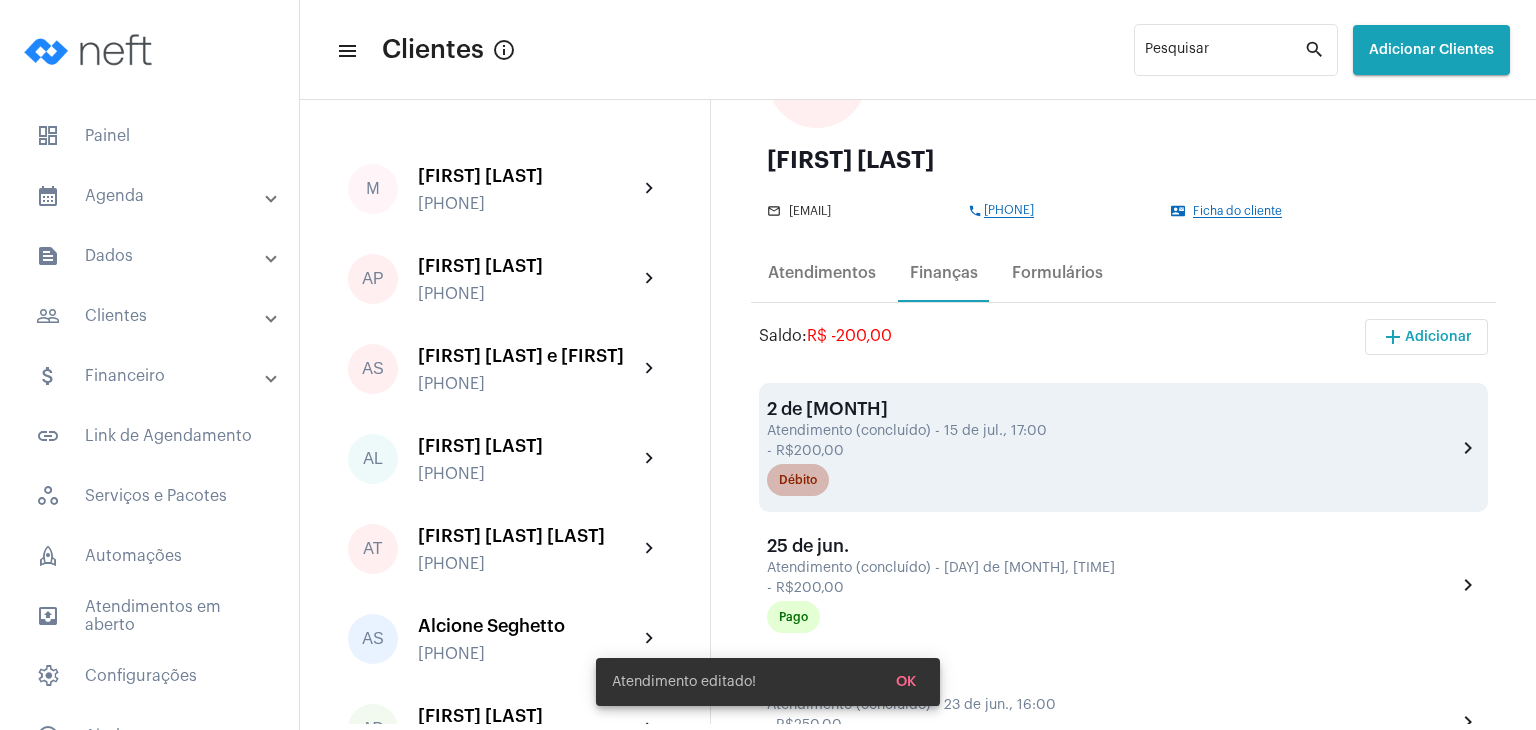 click on "Débito" at bounding box center (798, 480) 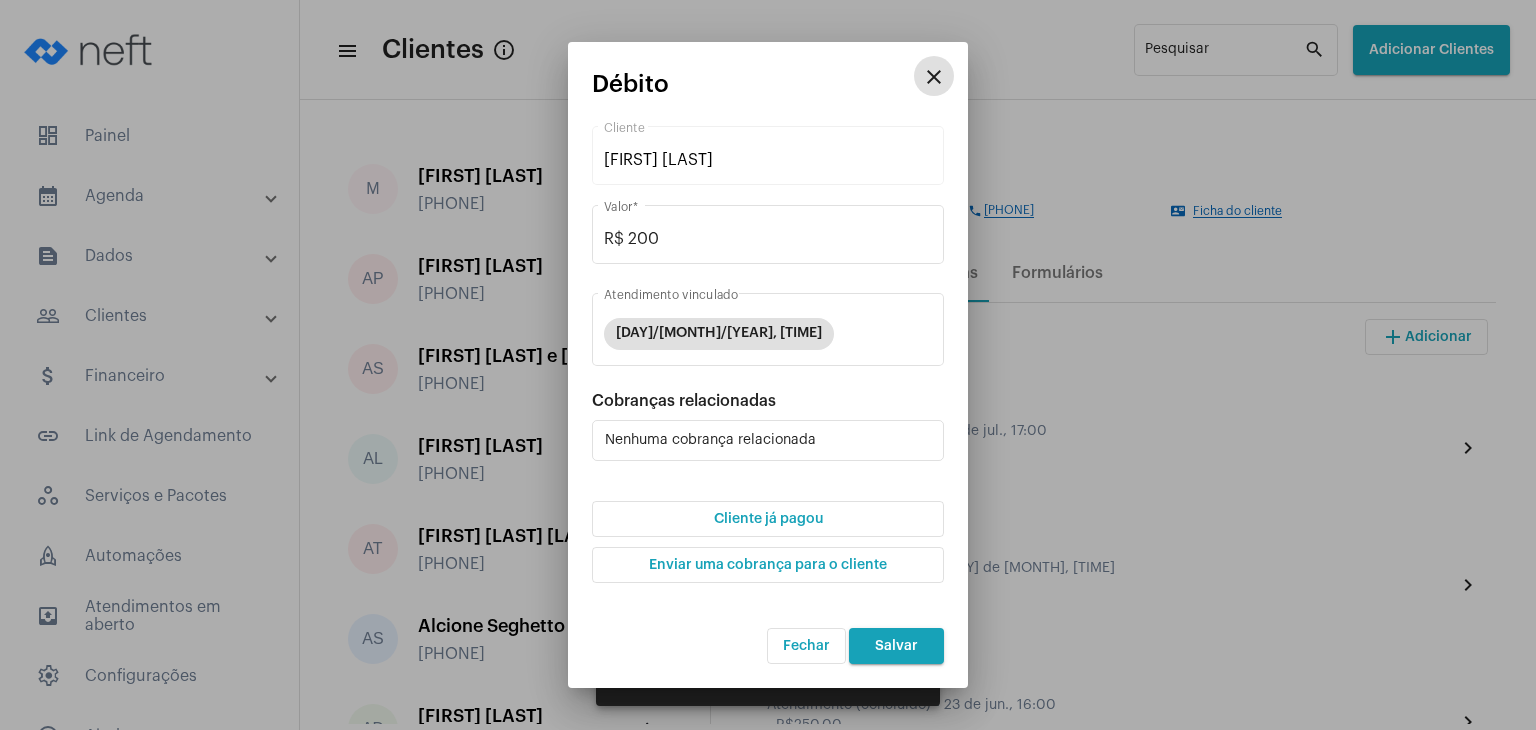 click on "Cliente já pagou" at bounding box center (768, 519) 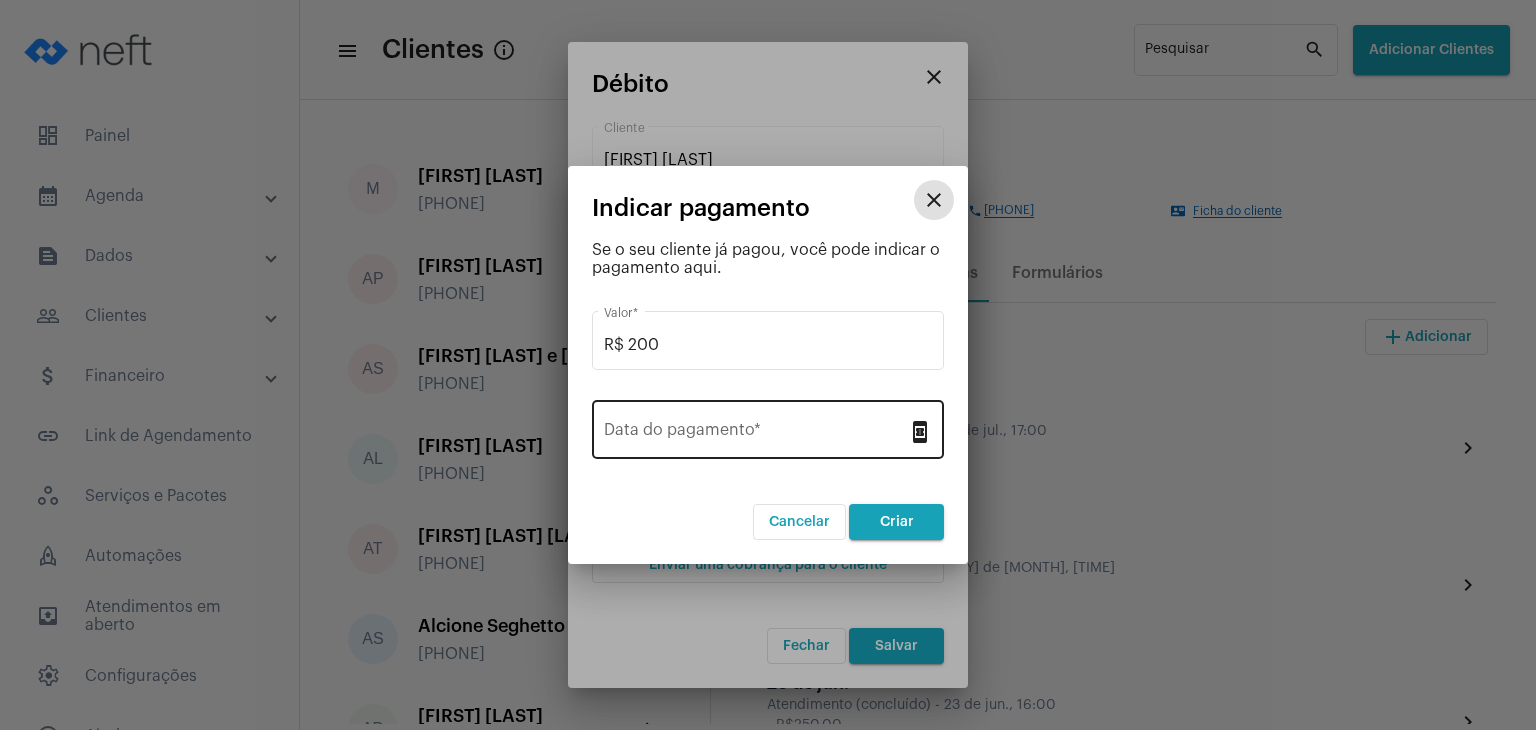 click on "Data do pagamento  *" at bounding box center [756, 434] 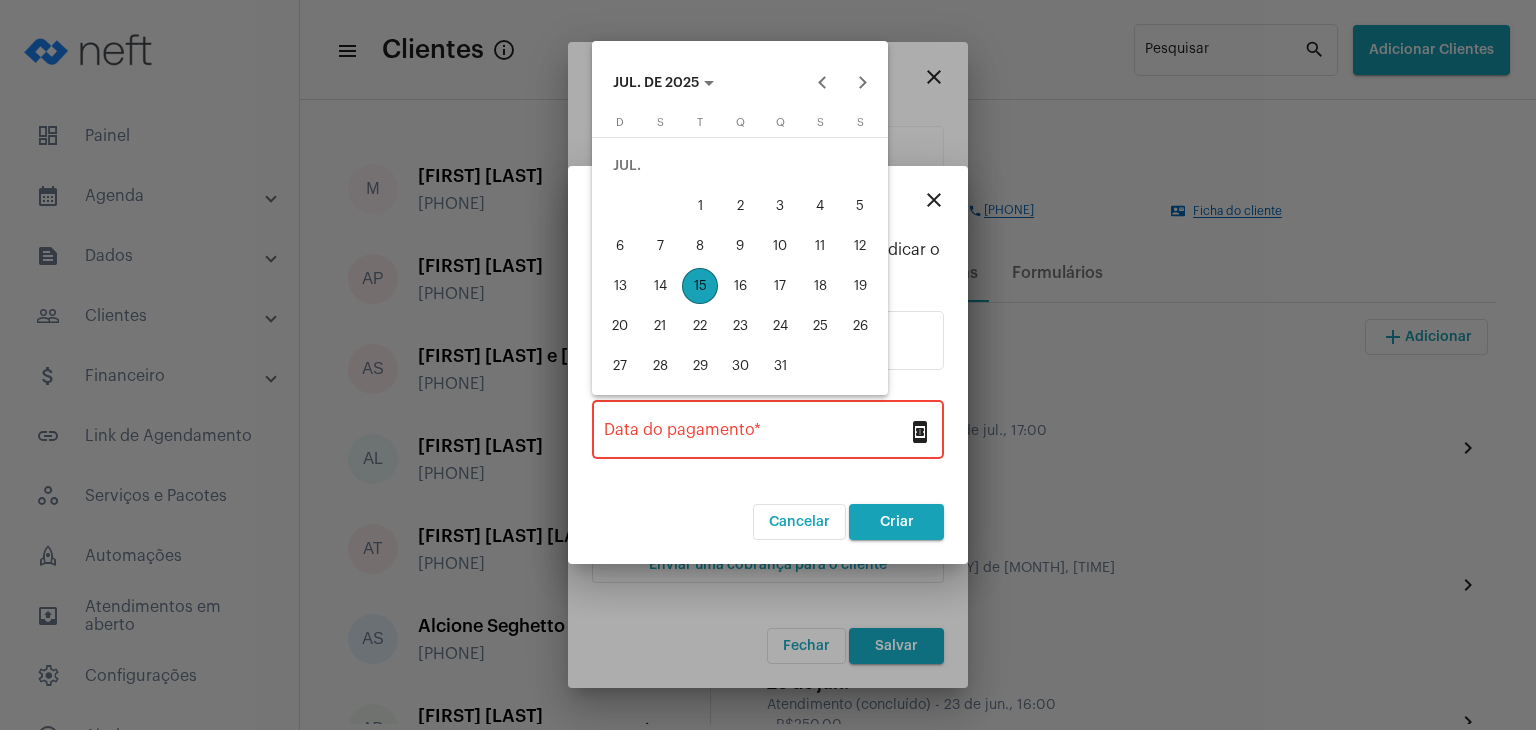click on "15" at bounding box center (700, 286) 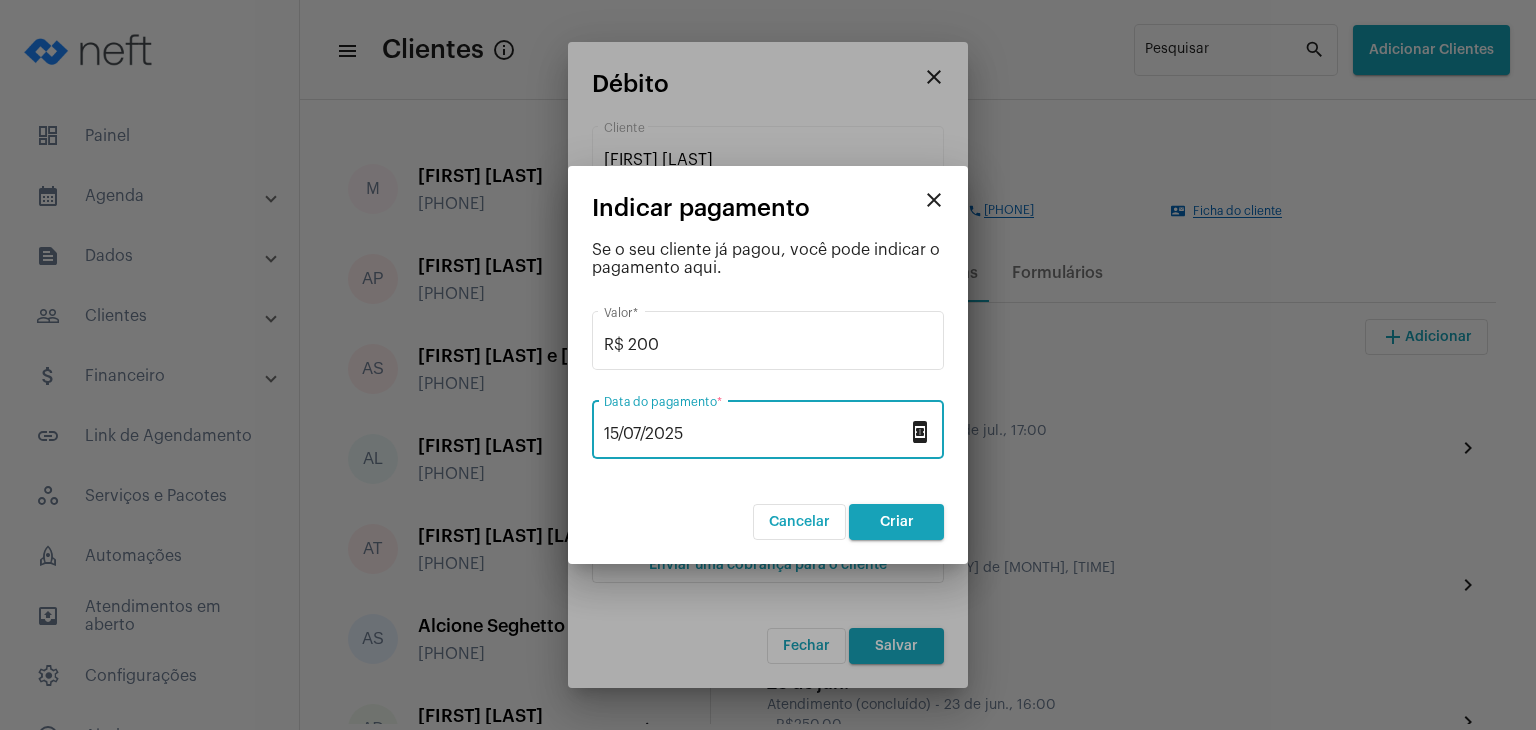 click on "Criar" at bounding box center [897, 522] 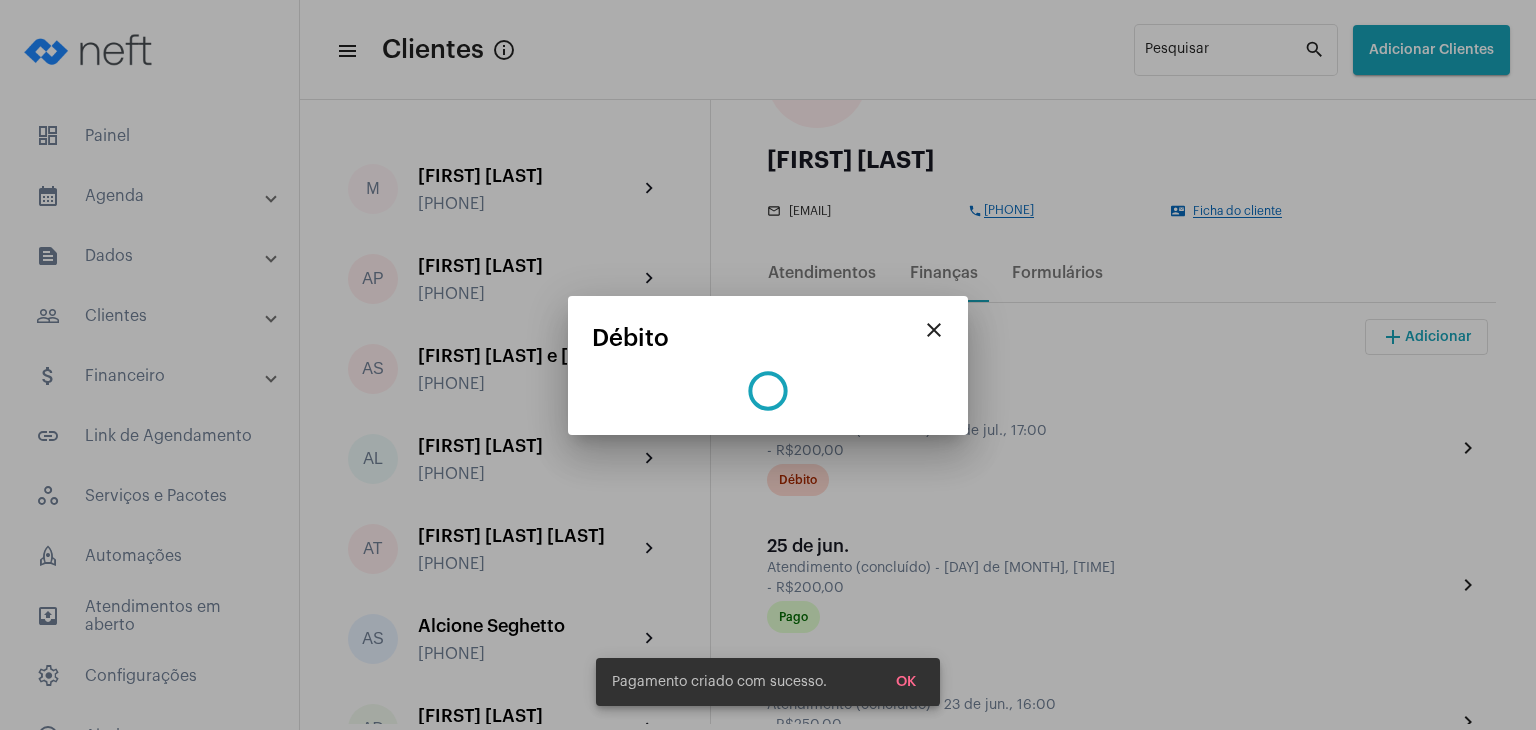 click on "OK" at bounding box center (906, 682) 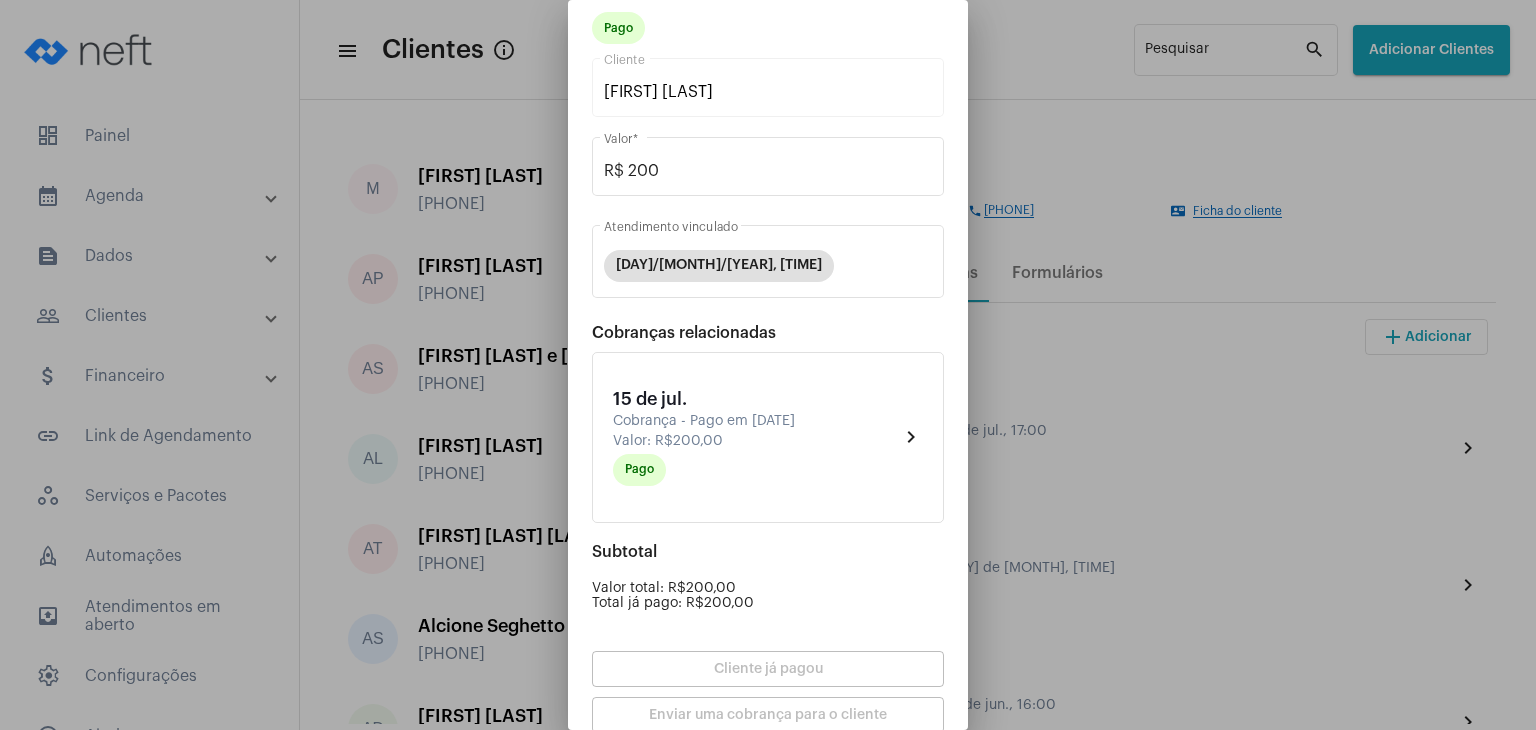 scroll, scrollTop: 174, scrollLeft: 0, axis: vertical 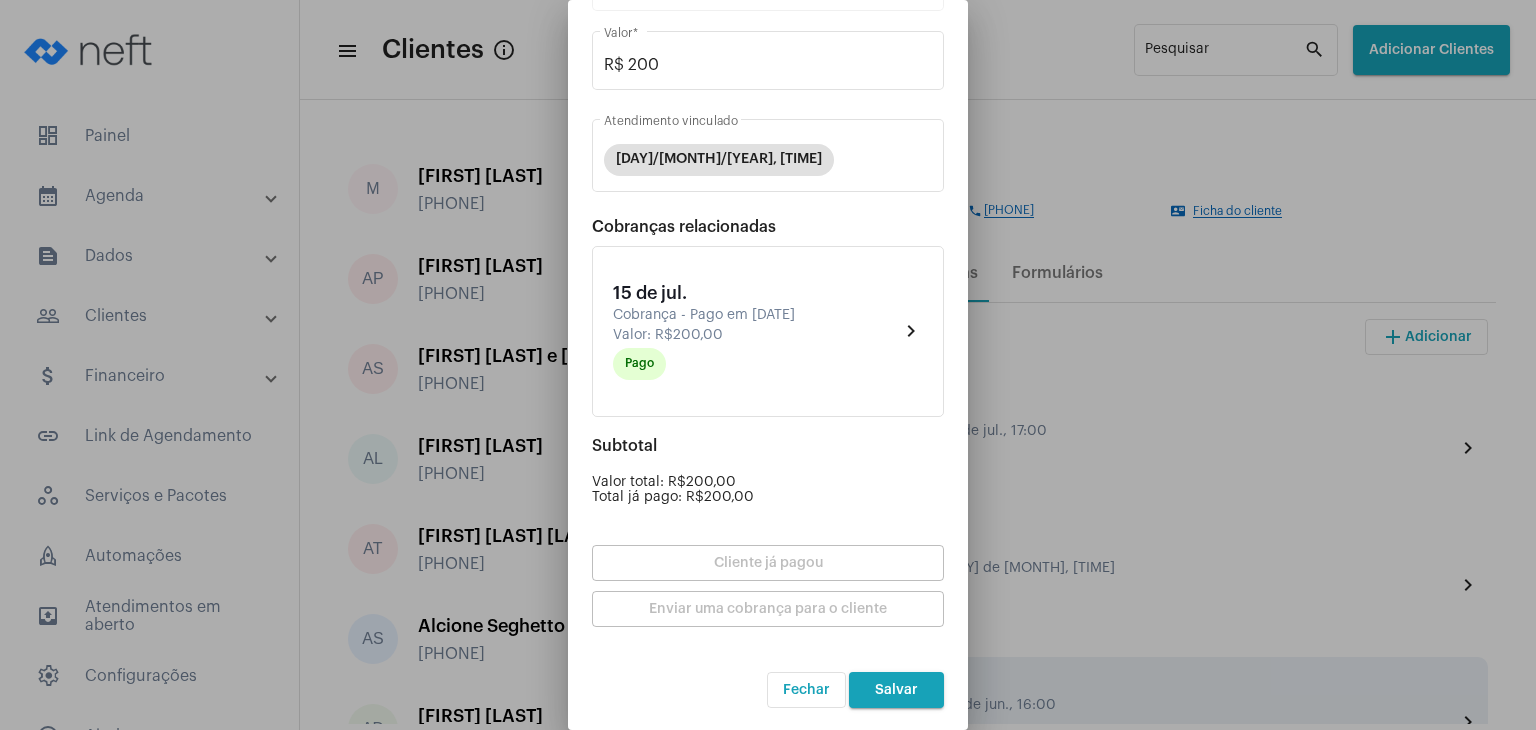 click on "Salvar" at bounding box center (896, 690) 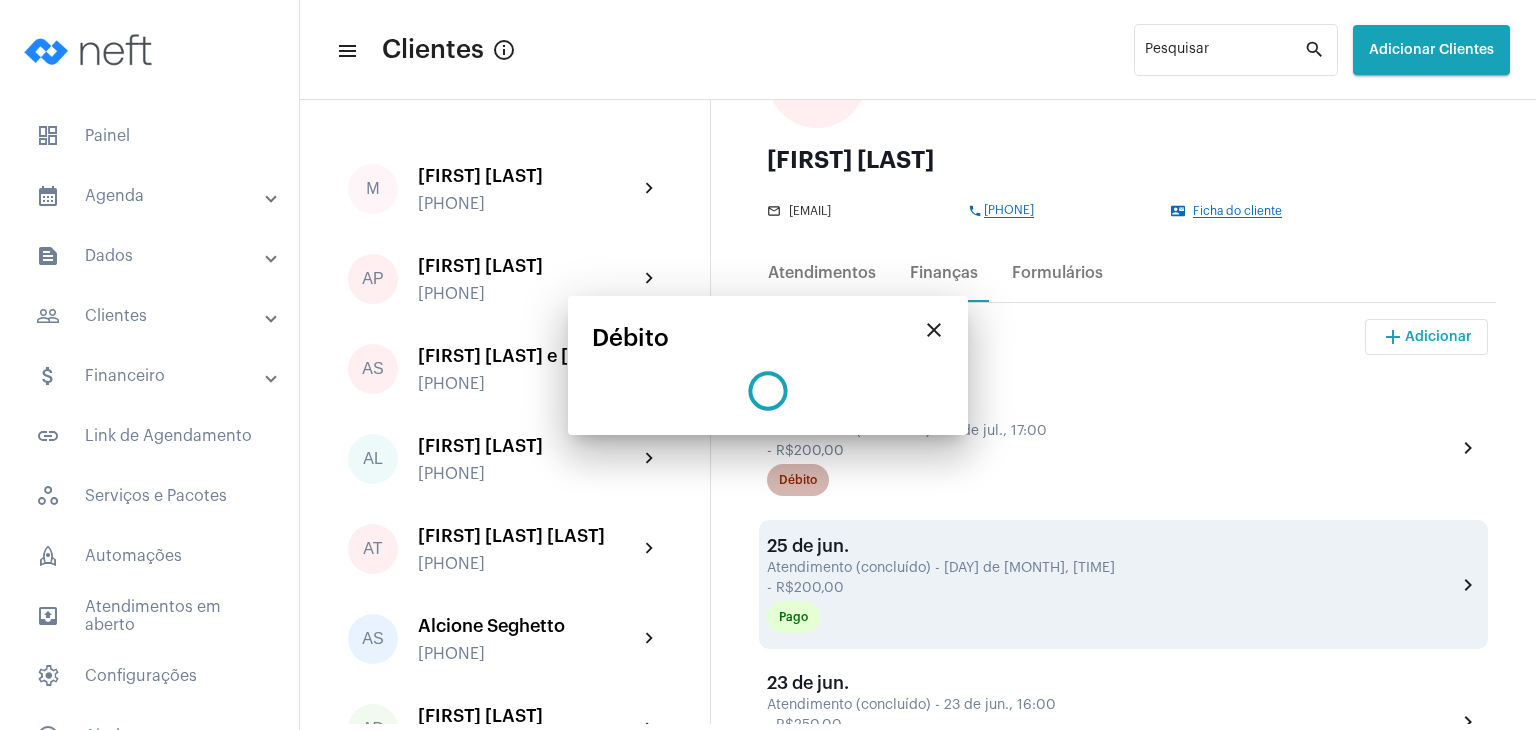 scroll, scrollTop: 0, scrollLeft: 0, axis: both 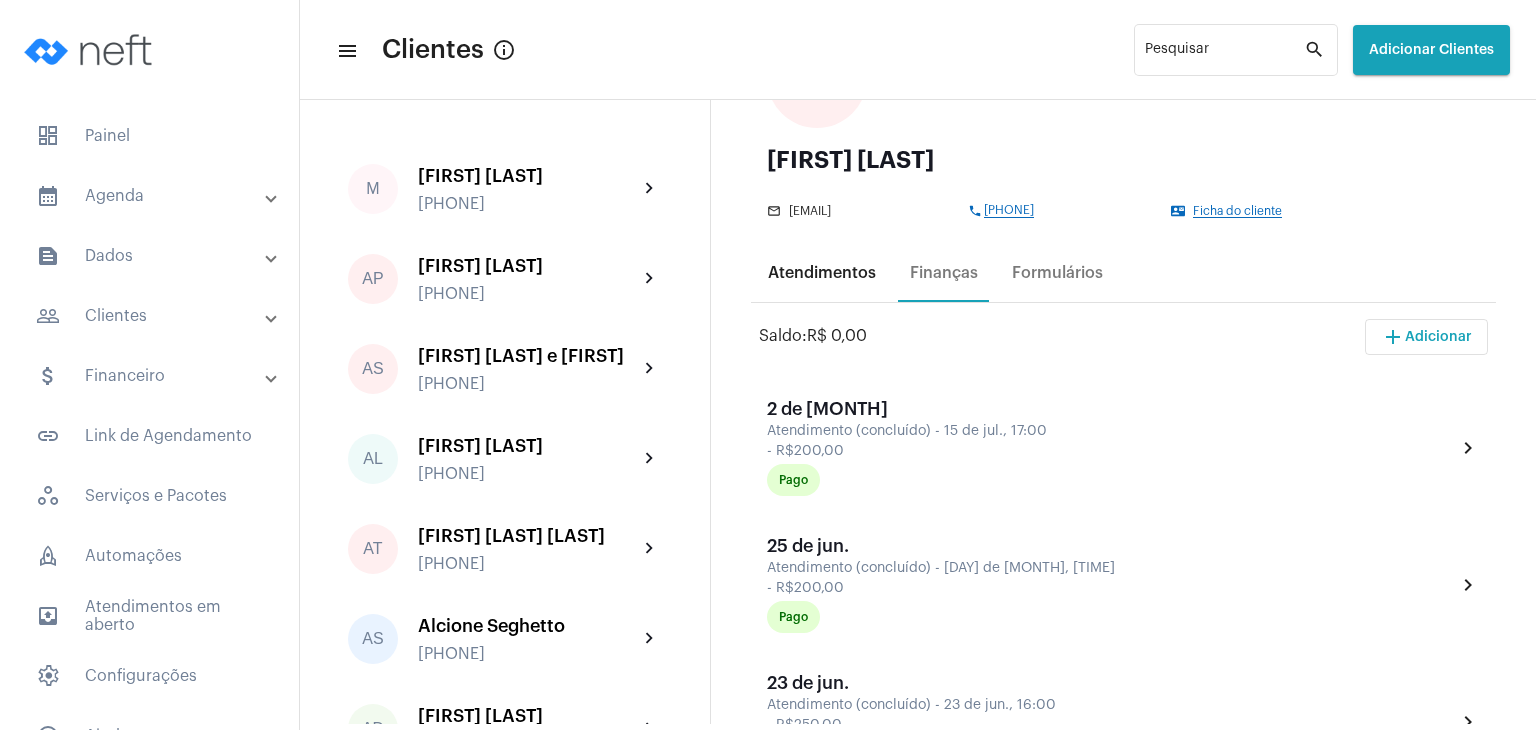 click on "Atendimentos" at bounding box center (822, 273) 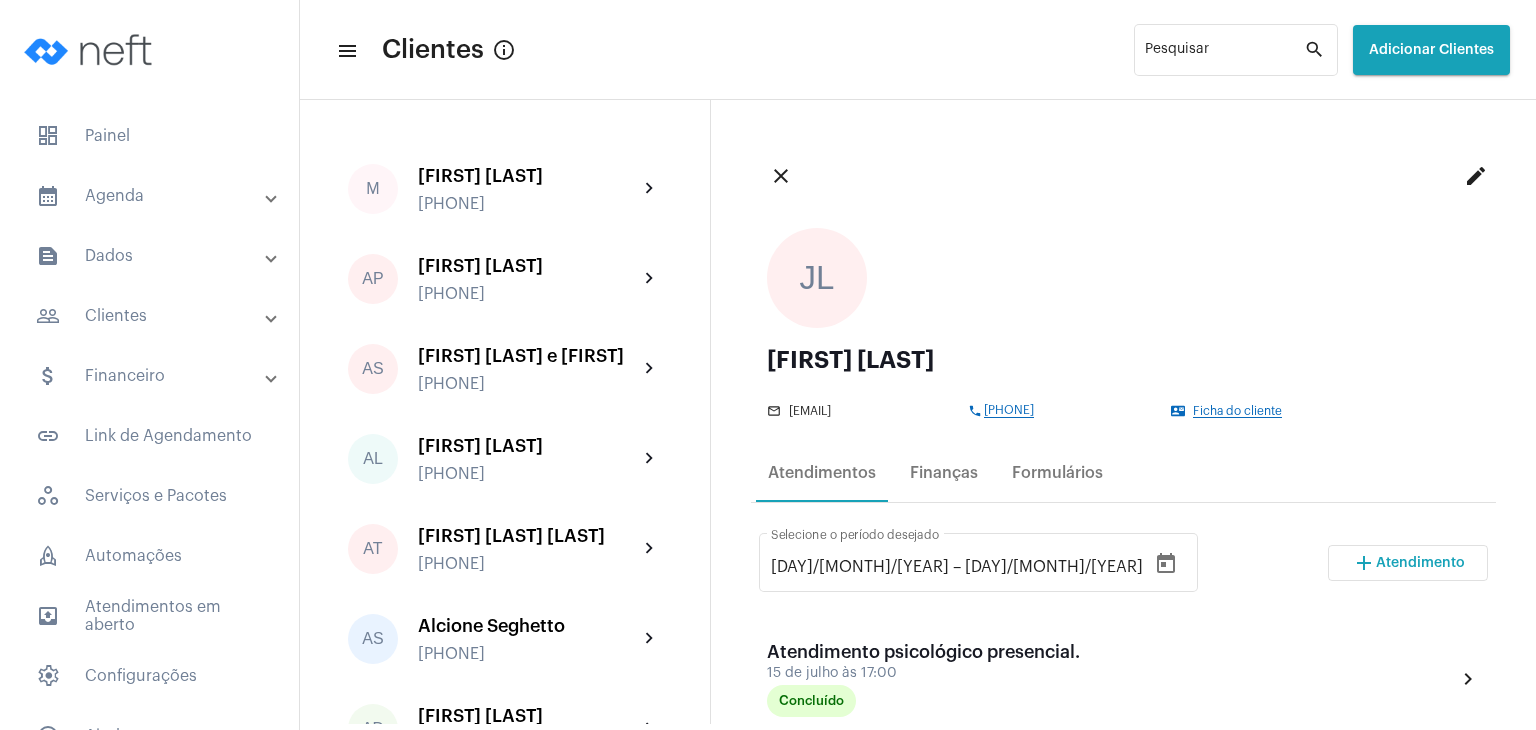 click on "add" at bounding box center [1364, 563] 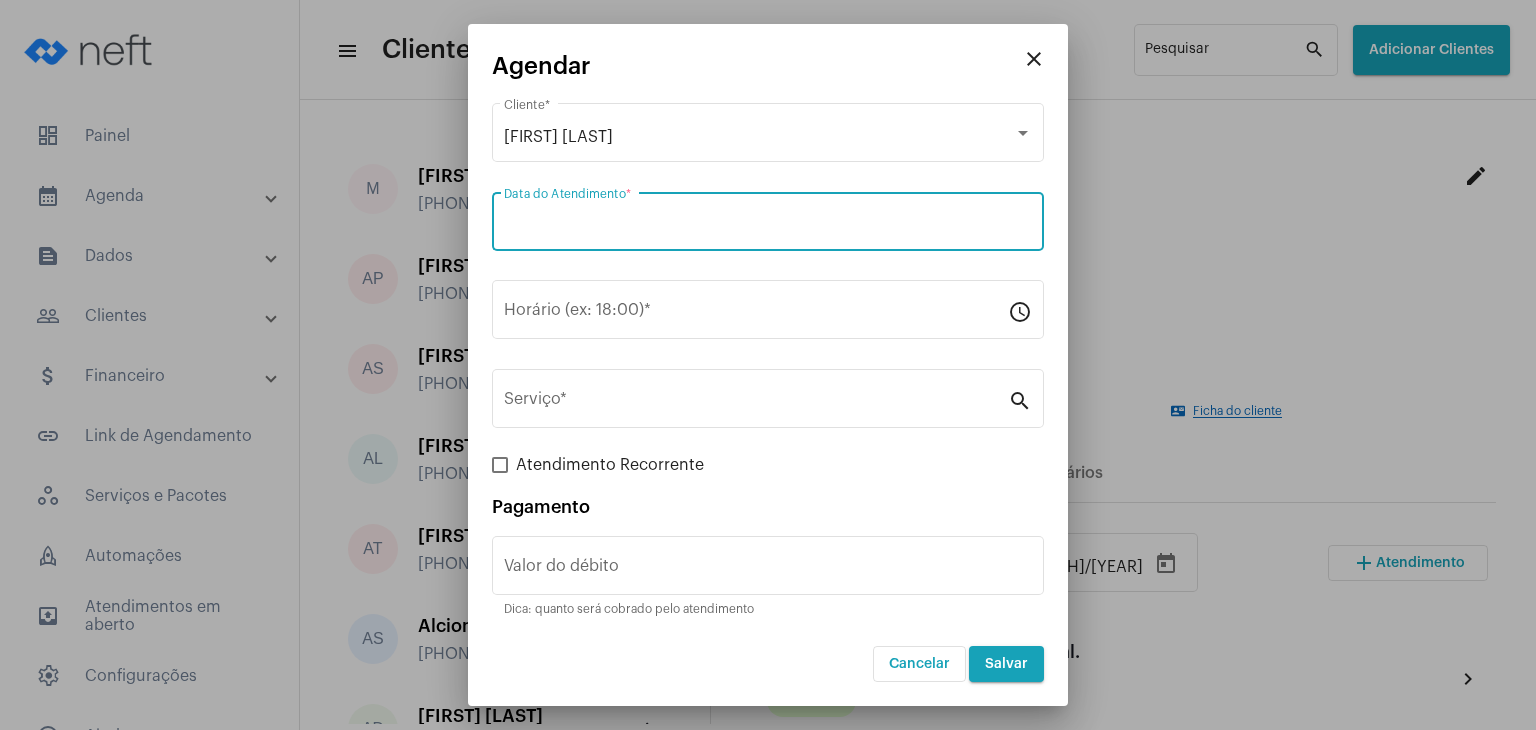 click on "Data do Atendimento  *" at bounding box center [768, 226] 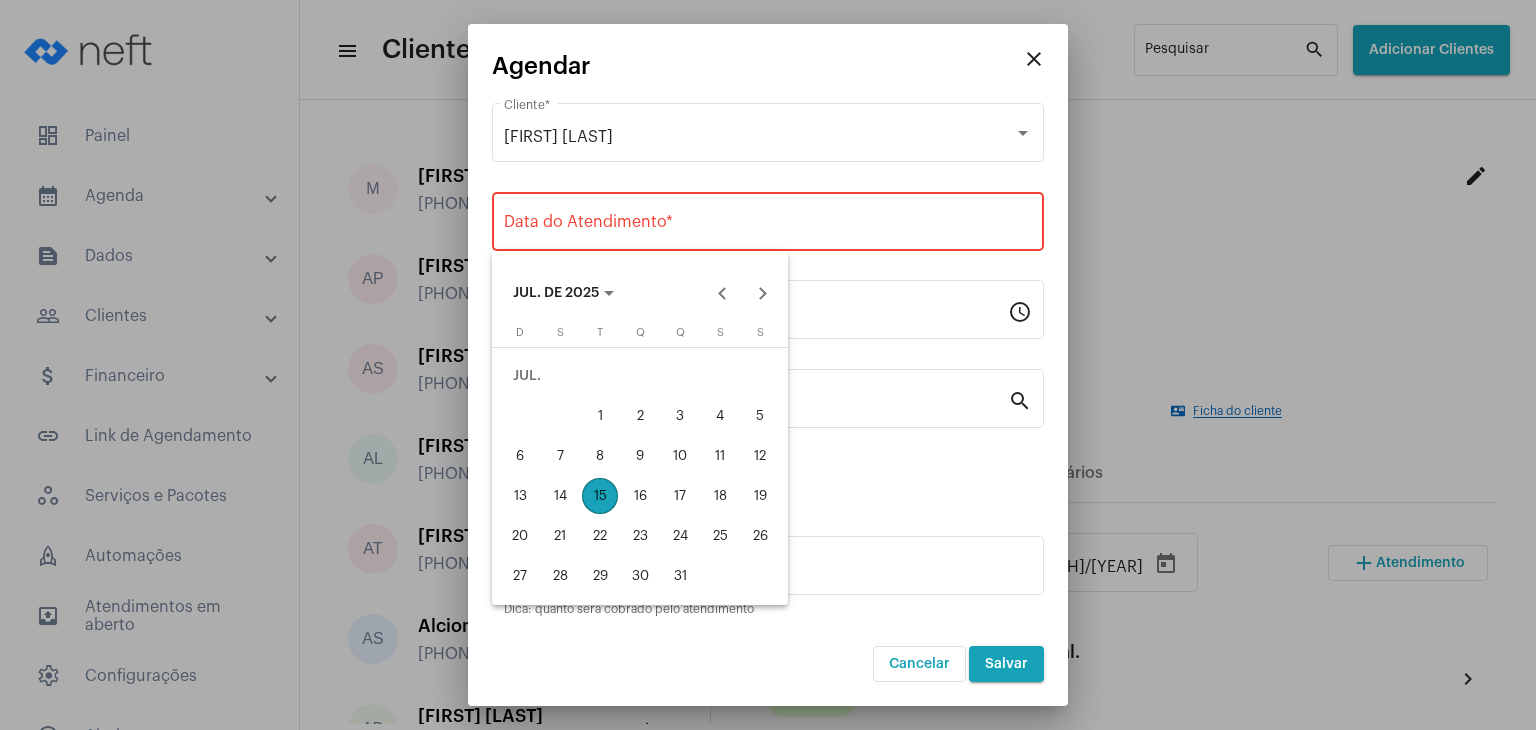 click on "21" at bounding box center (560, 536) 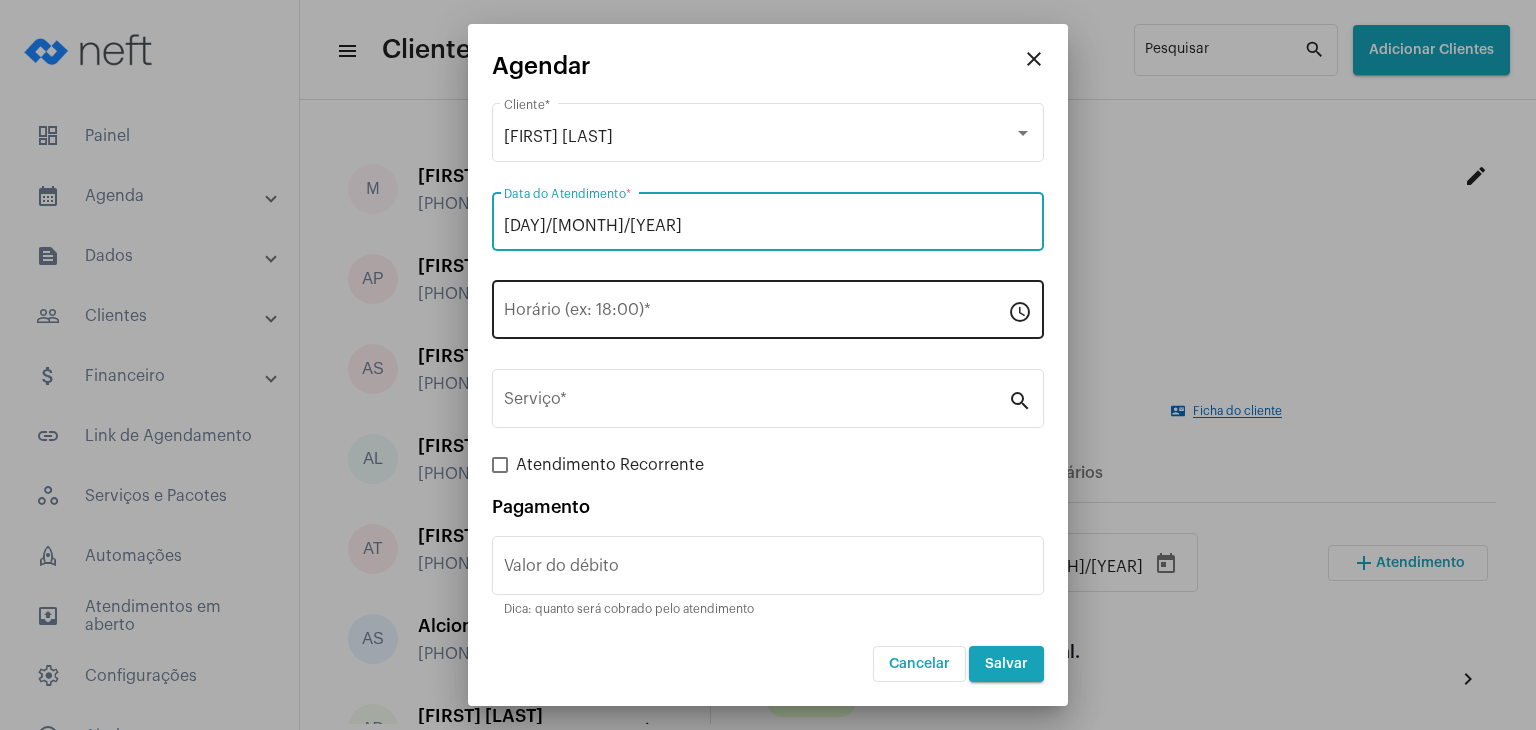 click on "Horário (ex: 18:00)  *" at bounding box center [756, 314] 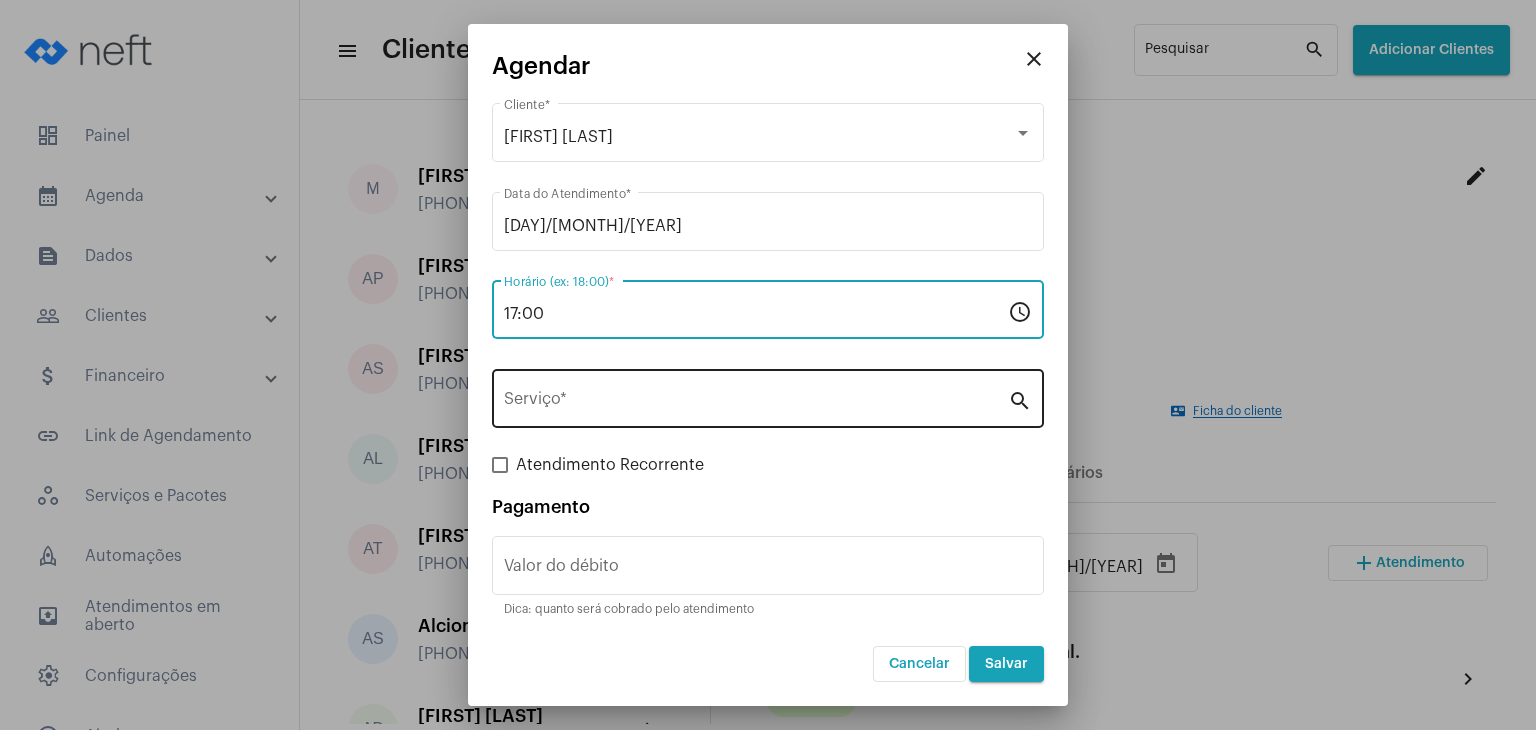 type on "17:00" 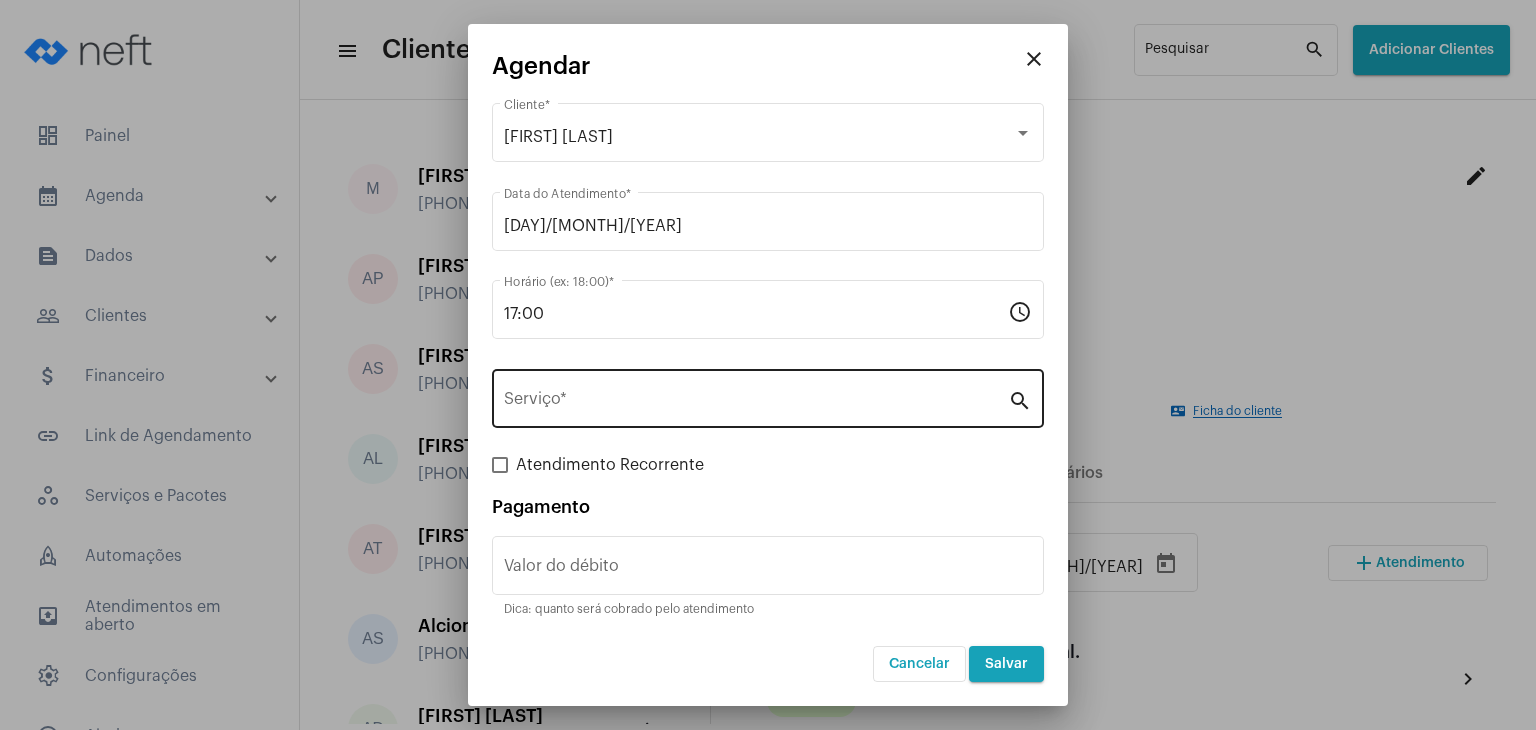 click on "Serviço  *" at bounding box center (756, 396) 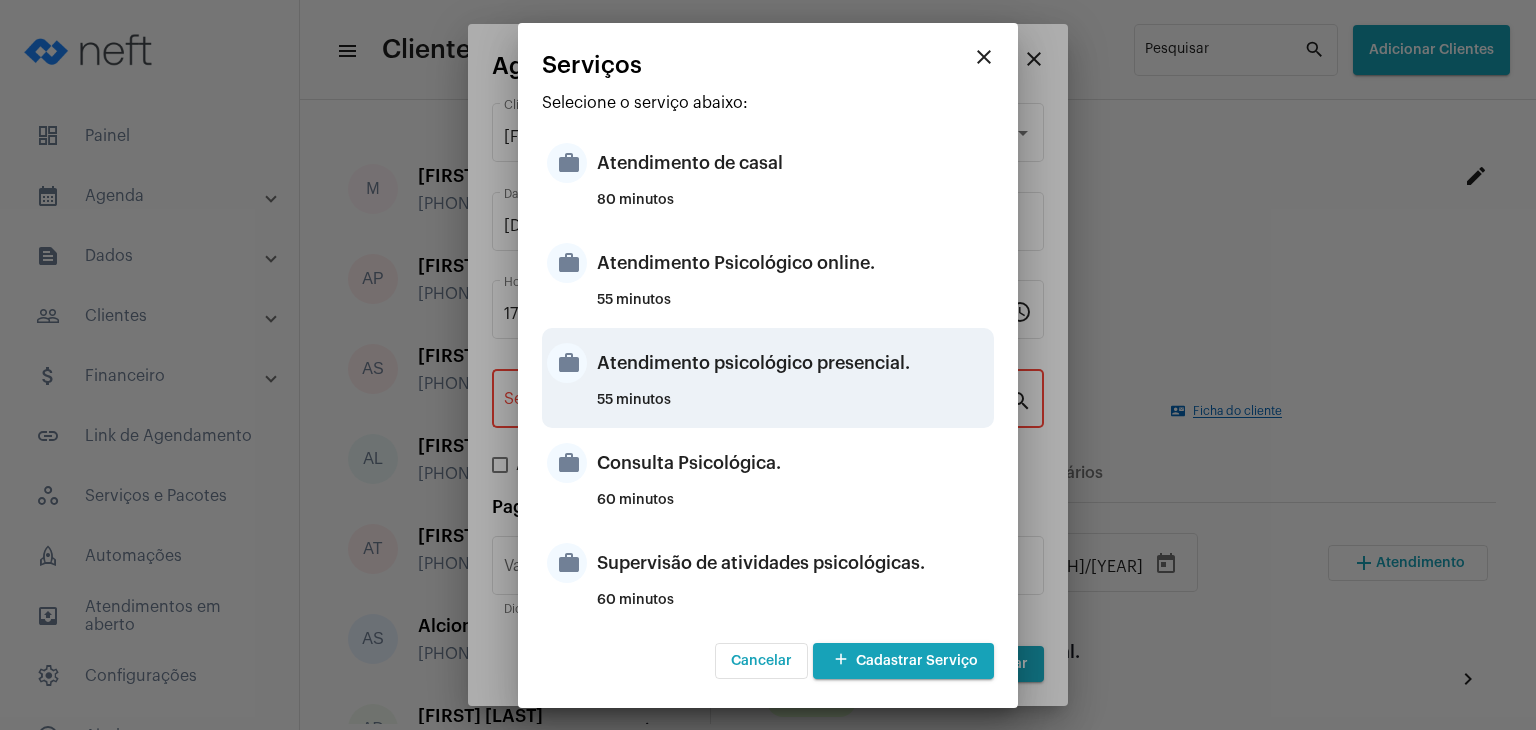 click on "Atendimento psicológico presencial." at bounding box center [793, 363] 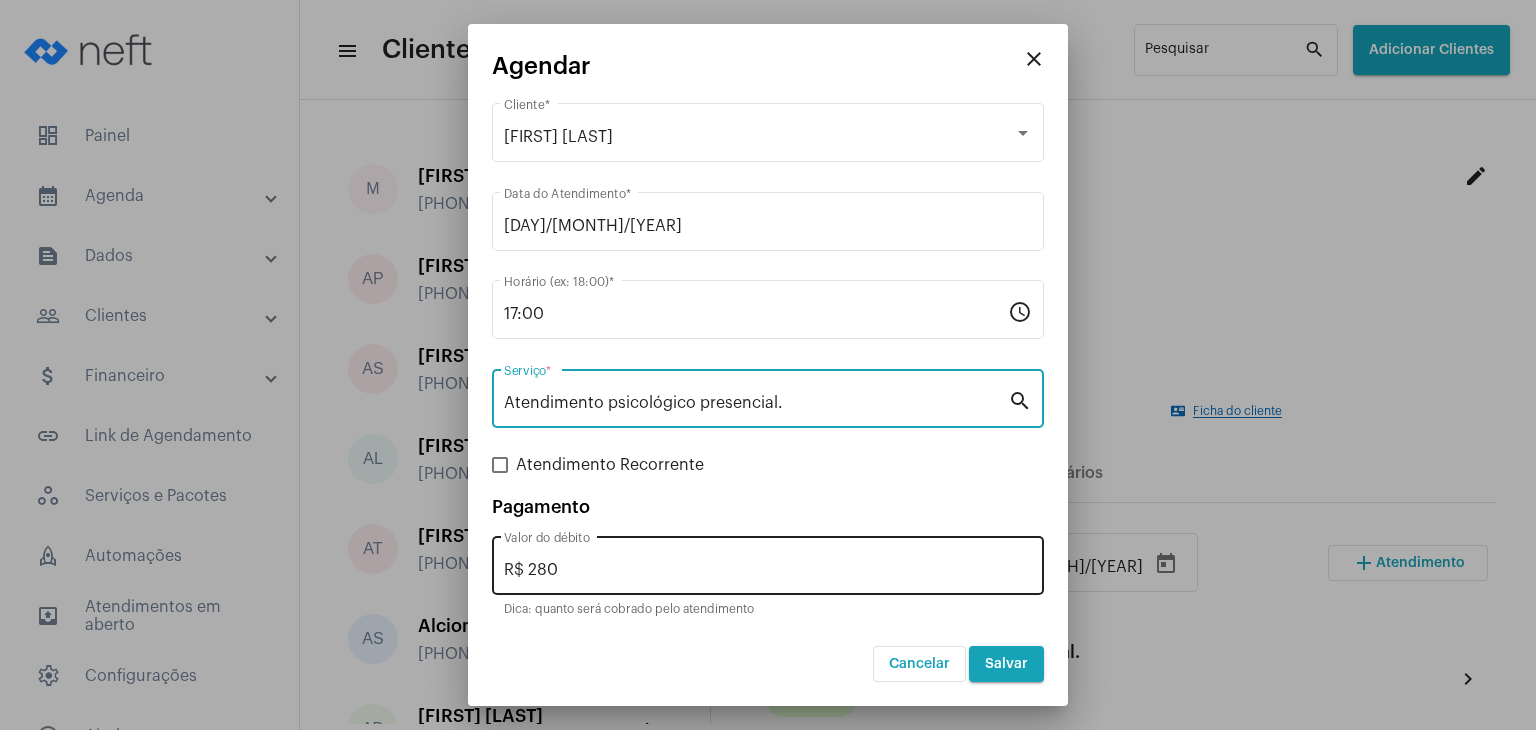 click on "R$ 280" at bounding box center [768, 570] 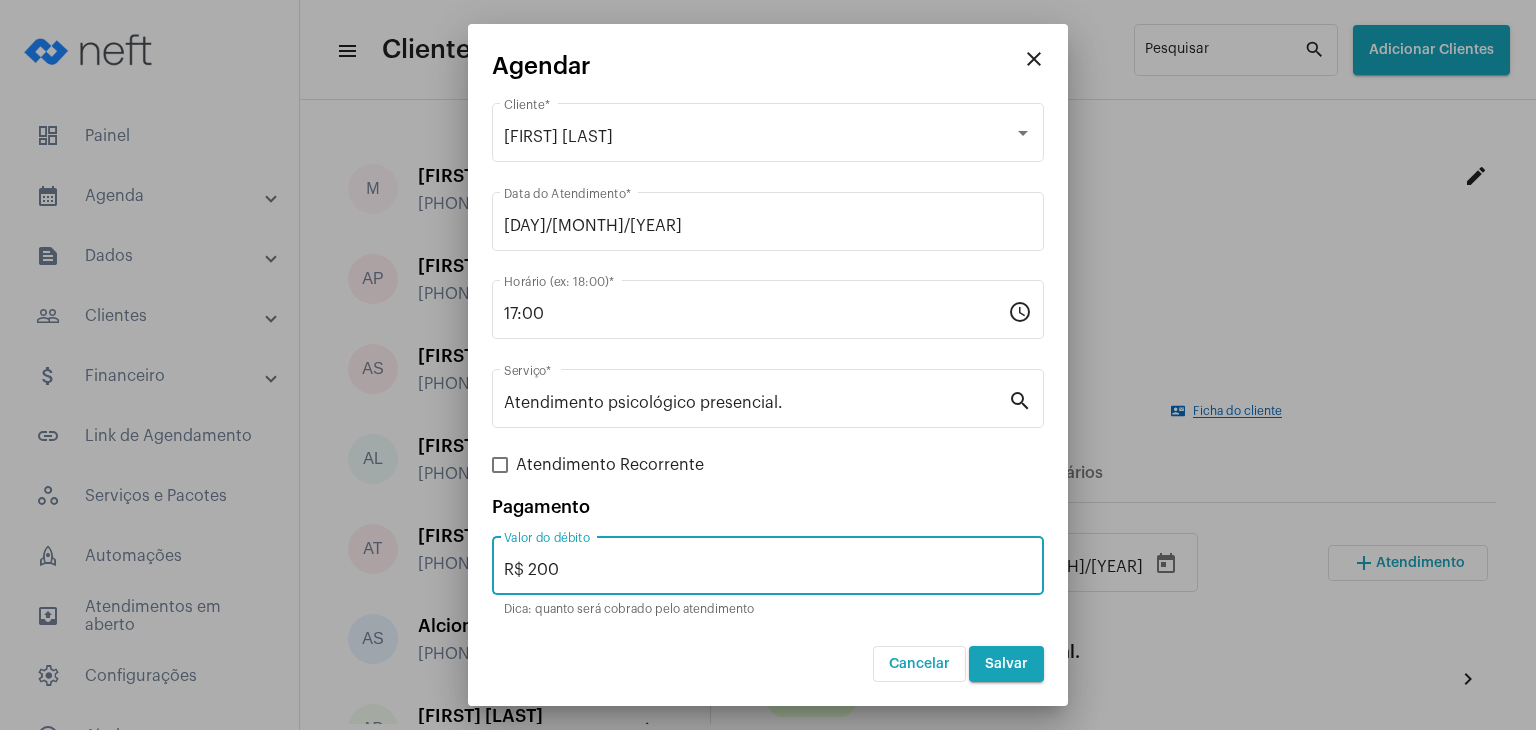 type on "R$ 200" 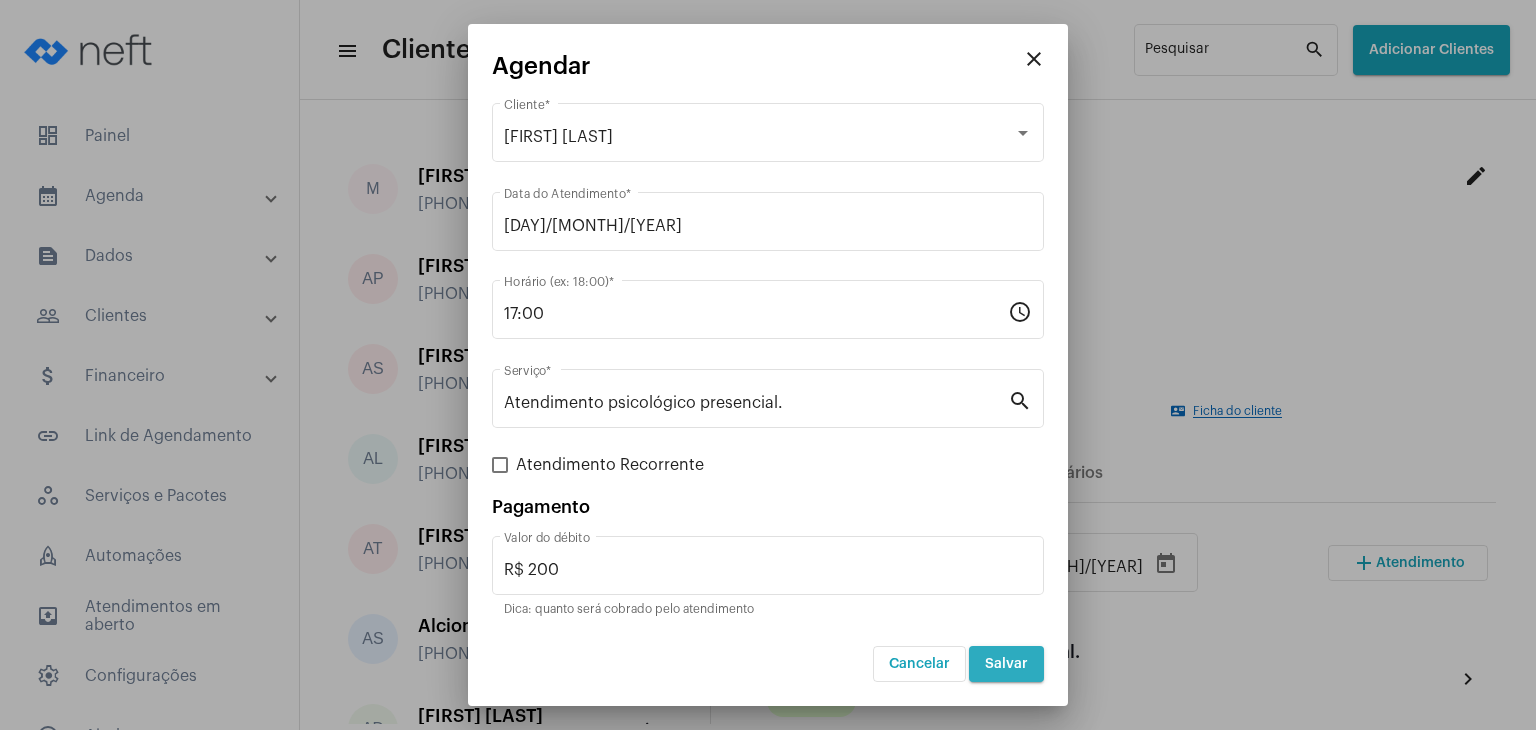 click on "Salvar" at bounding box center (1006, 664) 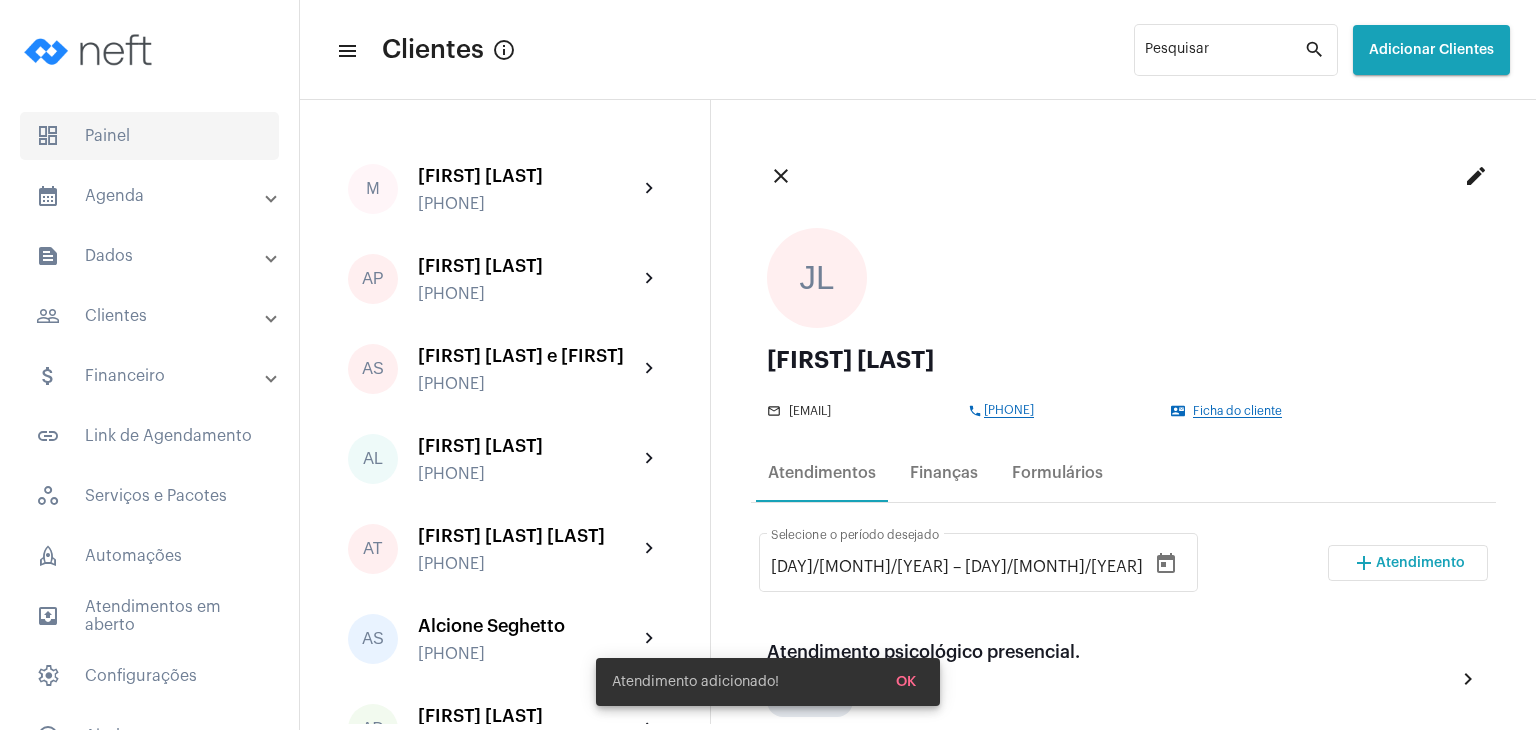click on "dashboard   Painel" 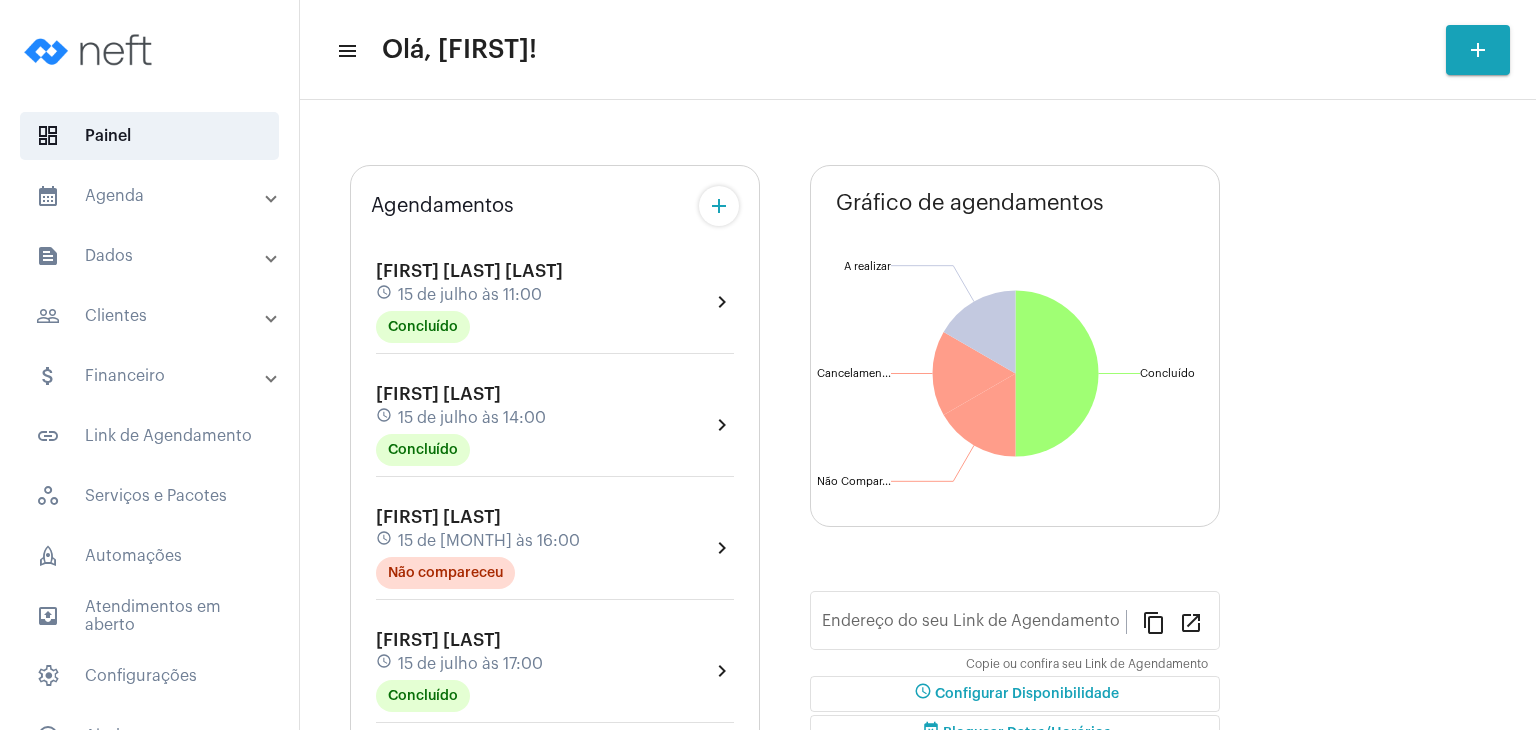 type on "https://neft.com.br/[FIRST]-[LAST]" 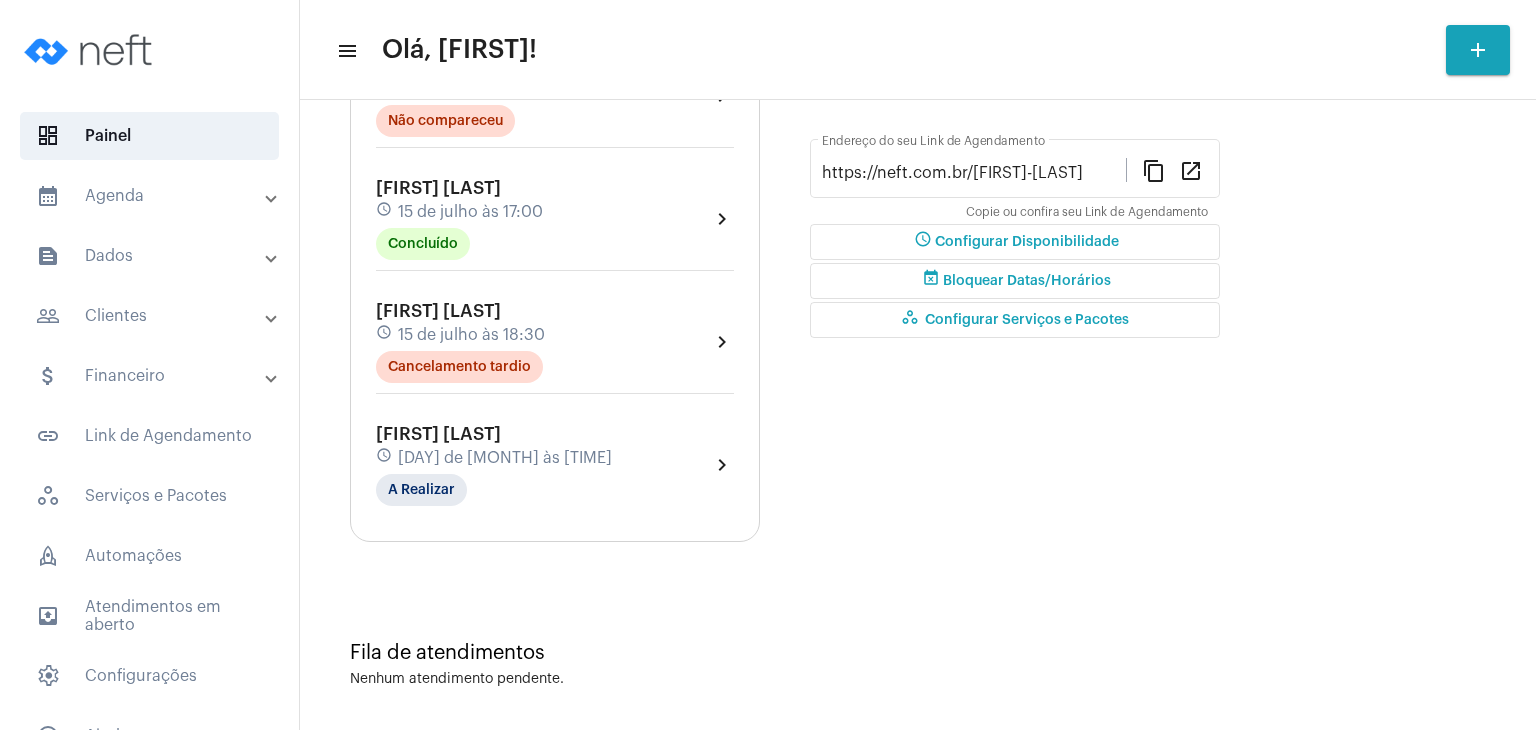 scroll, scrollTop: 0, scrollLeft: 0, axis: both 